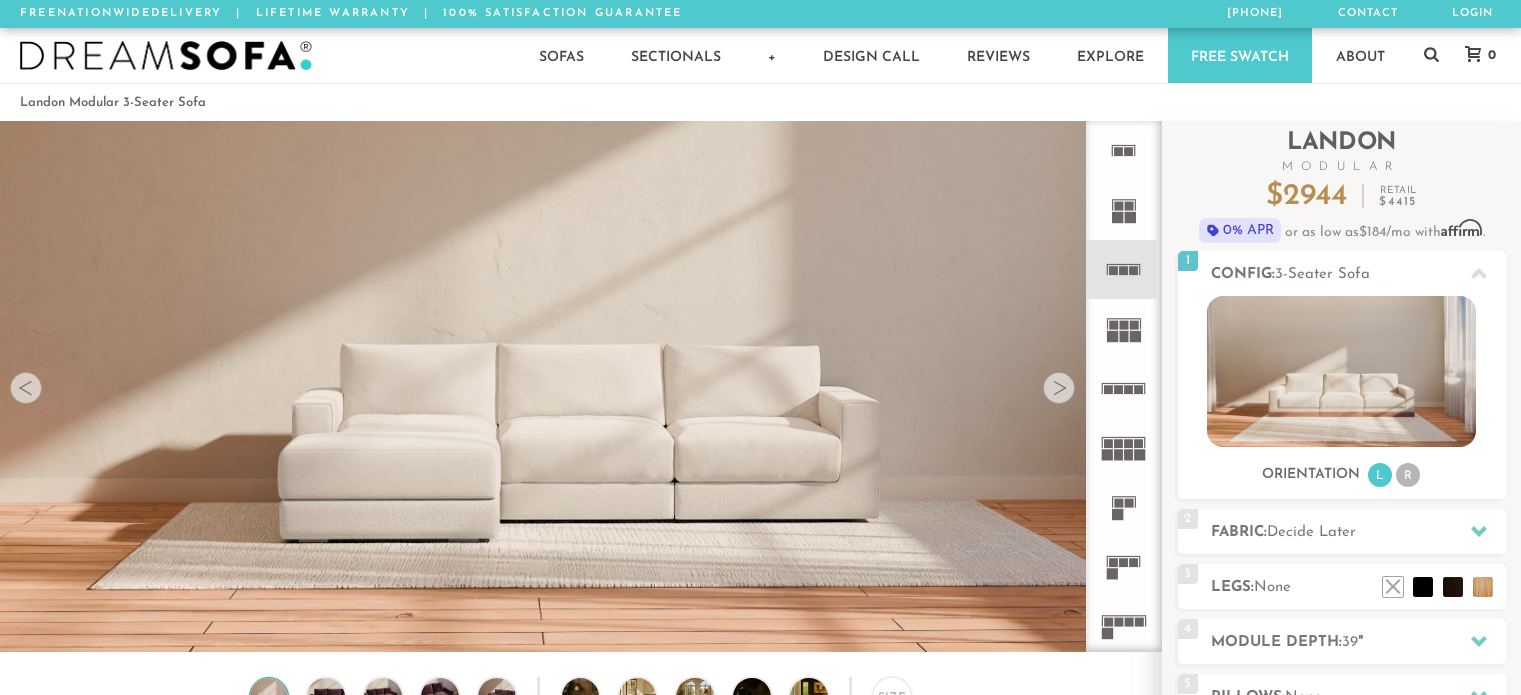 scroll, scrollTop: 0, scrollLeft: 0, axis: both 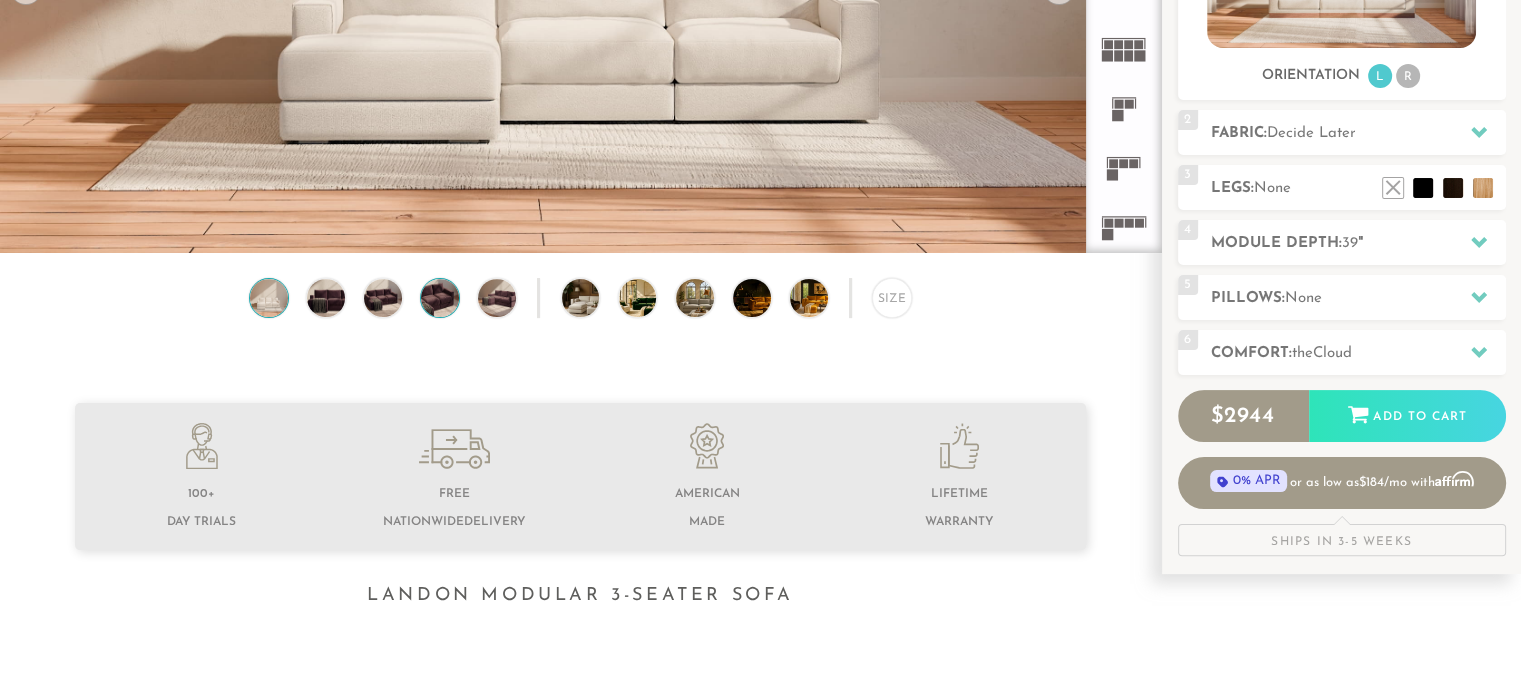 click at bounding box center [439, 298] 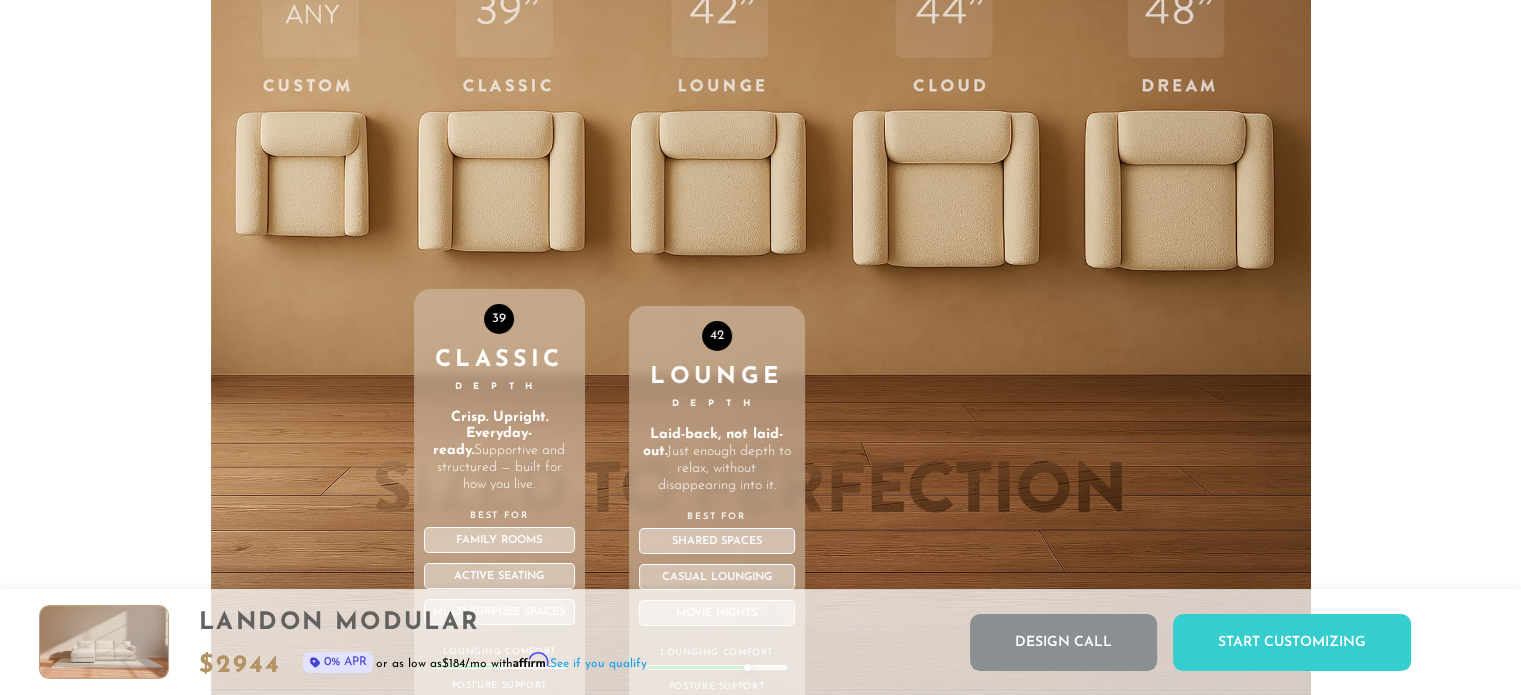 scroll, scrollTop: 6877, scrollLeft: 0, axis: vertical 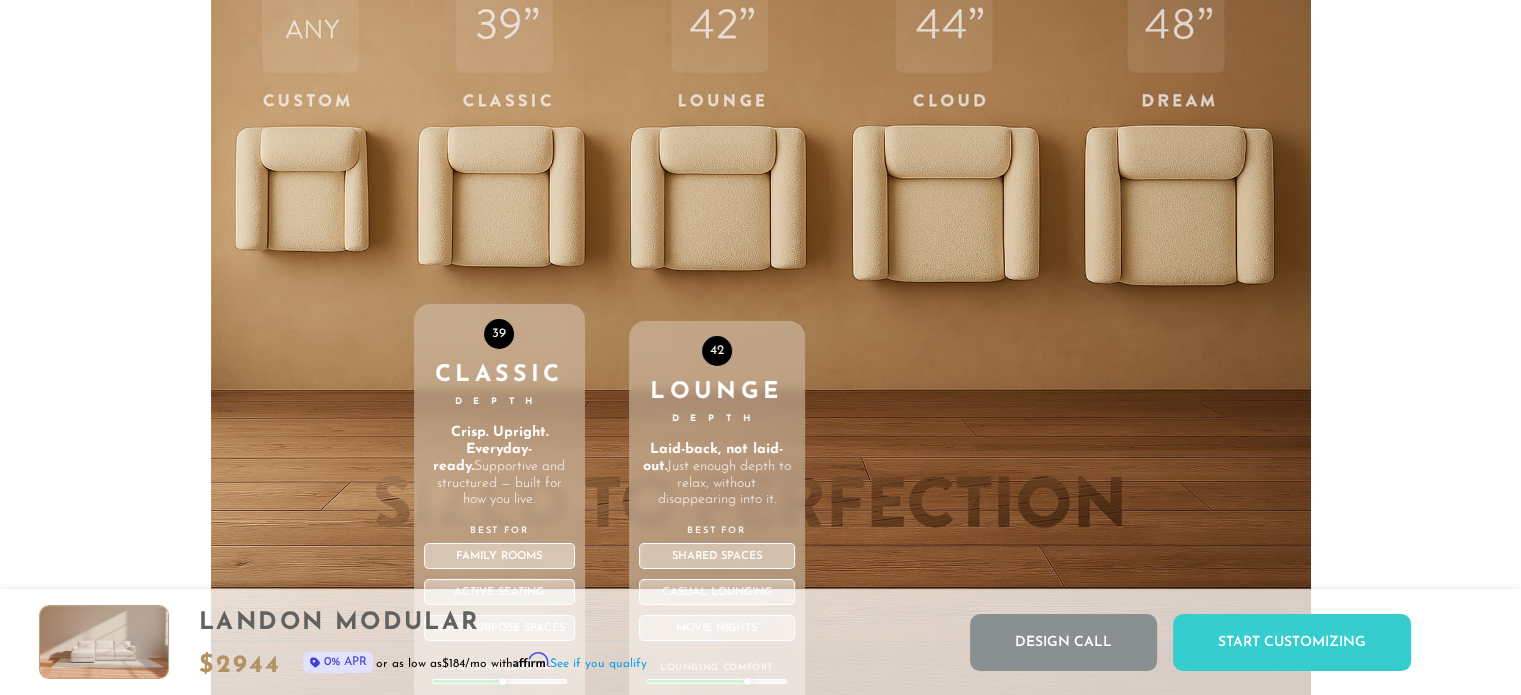 click on "42
Lounge Depth
Laid-back, not laid-out.  Just enough depth to relax, without disappearing into it.
Best For Shared Spaces Casual Lounging Movie Nights
Lounging Comfort
Posture Support
Versatility" at bounding box center [717, 363] 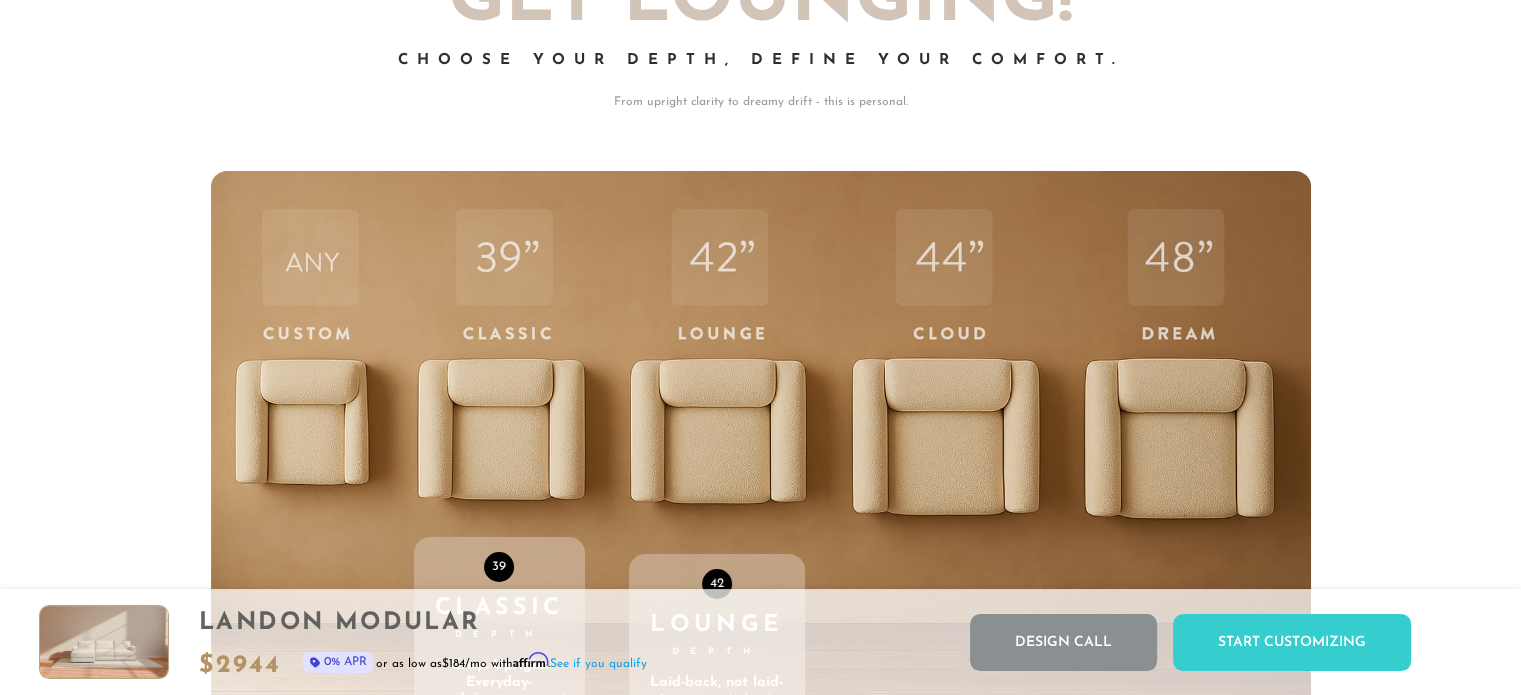scroll, scrollTop: 6636, scrollLeft: 0, axis: vertical 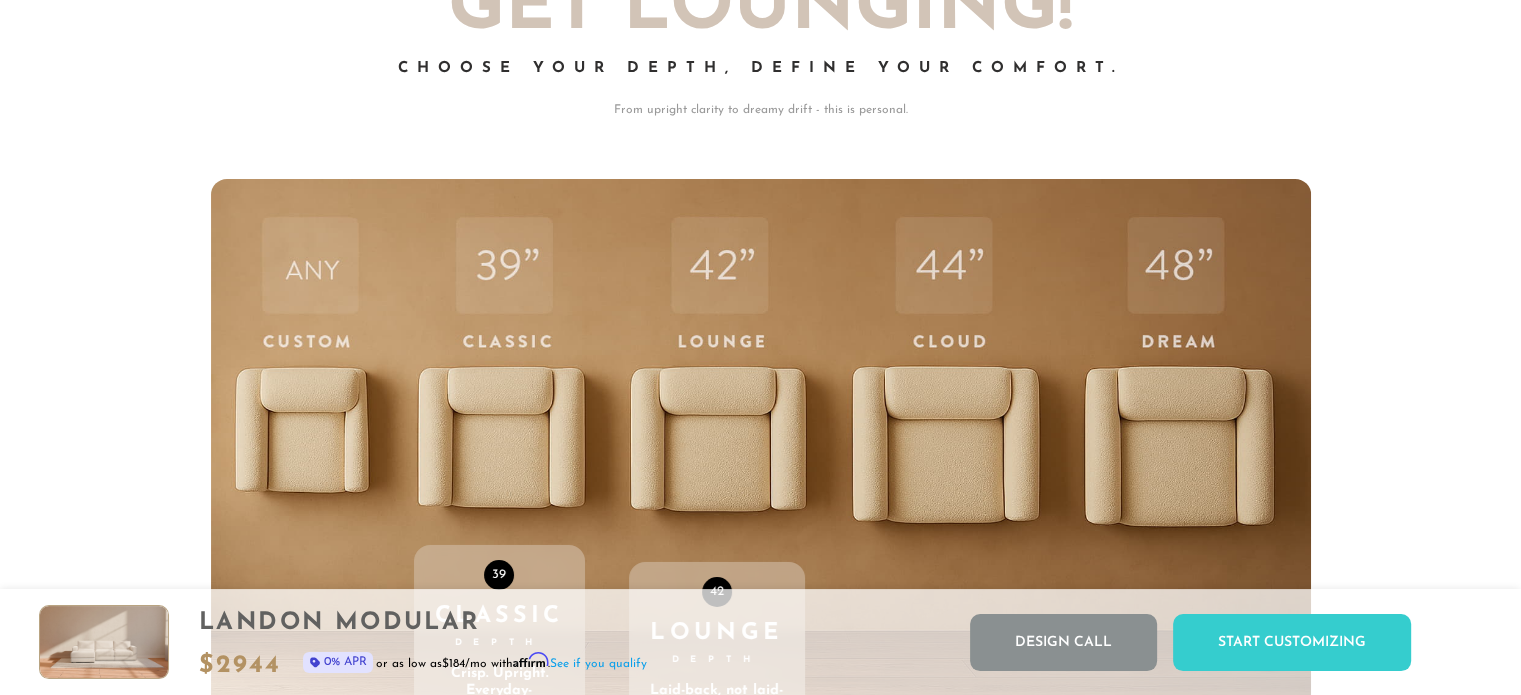 click on "42
Lounge Depth
Laid-back, not laid-out.  Just enough depth to relax, without disappearing into it.
Best For Shared Spaces Casual Lounging Movie Nights
Lounging Comfort
Posture Support
Versatility" at bounding box center [717, 604] 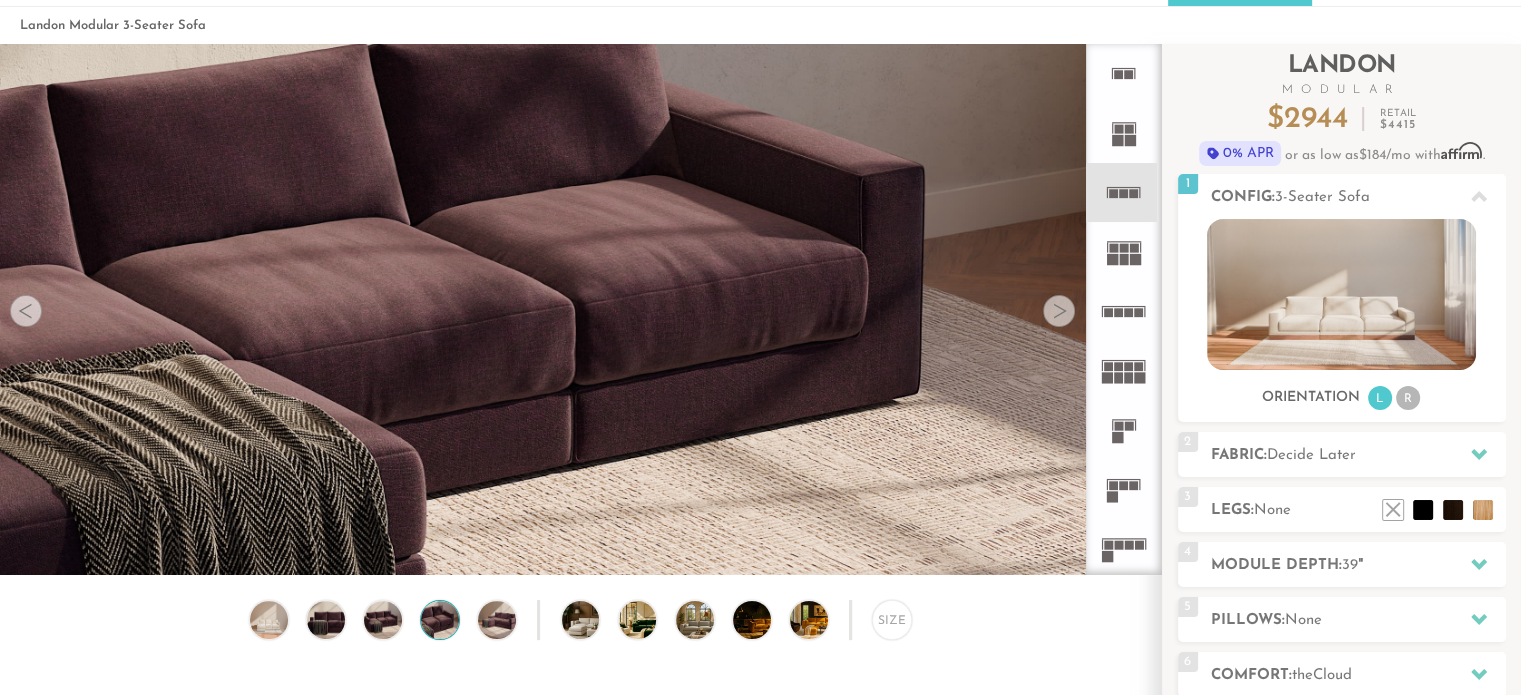 scroll, scrollTop: 0, scrollLeft: 0, axis: both 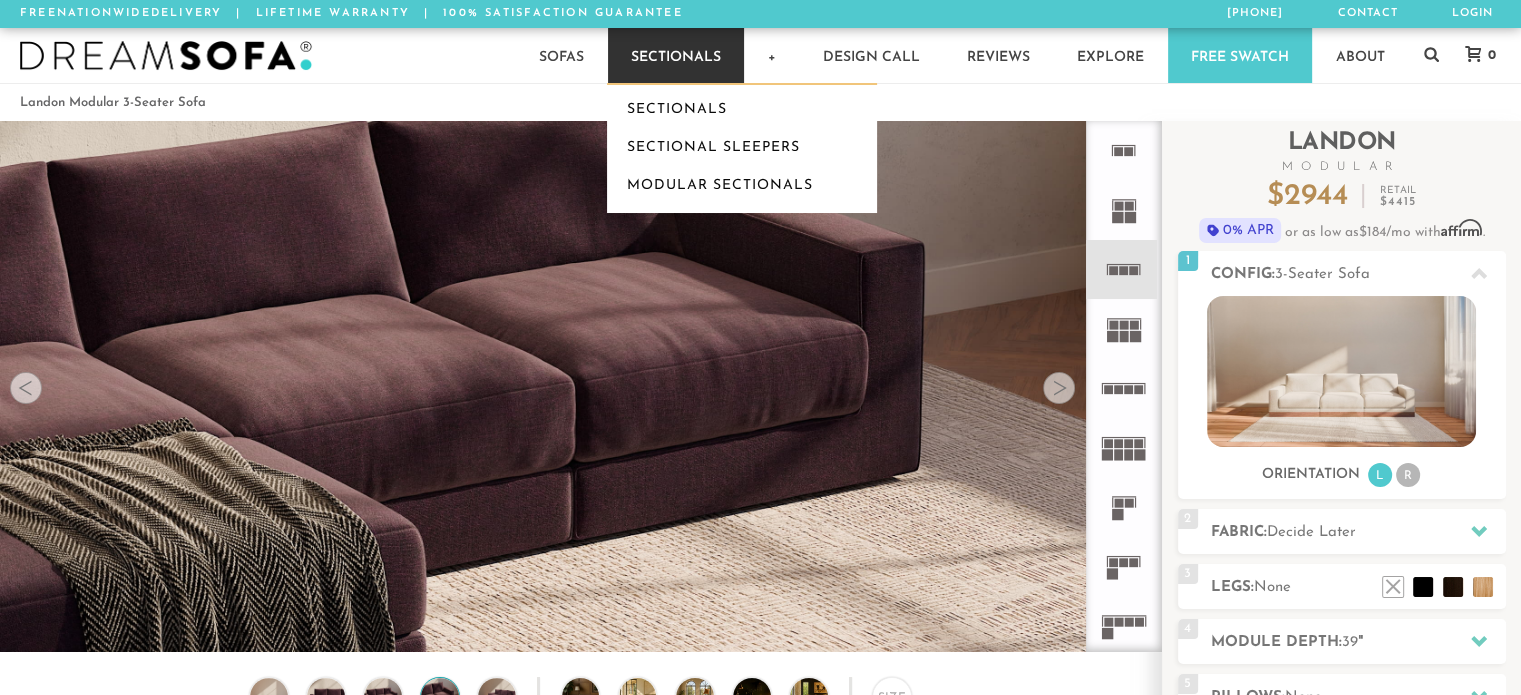 click on "Sectionals" at bounding box center [676, 55] 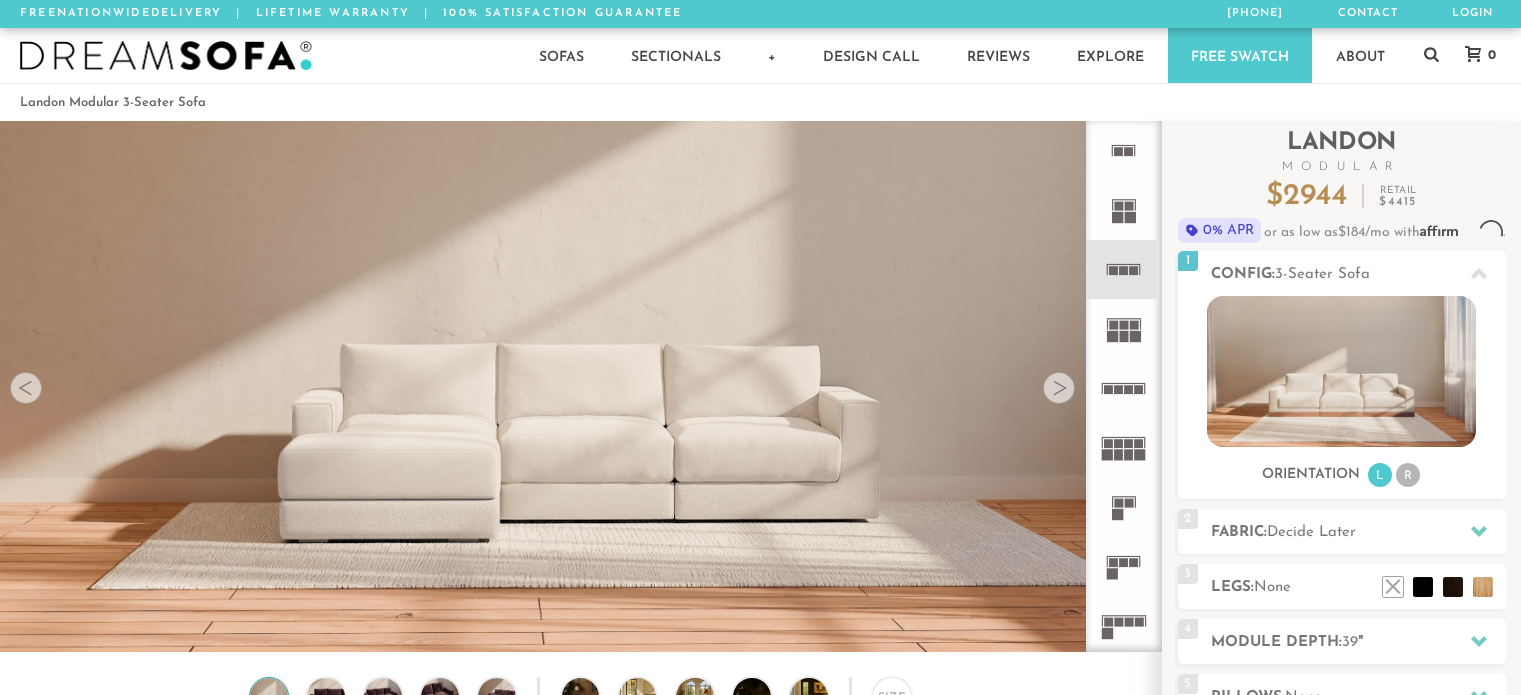 scroll, scrollTop: 0, scrollLeft: 0, axis: both 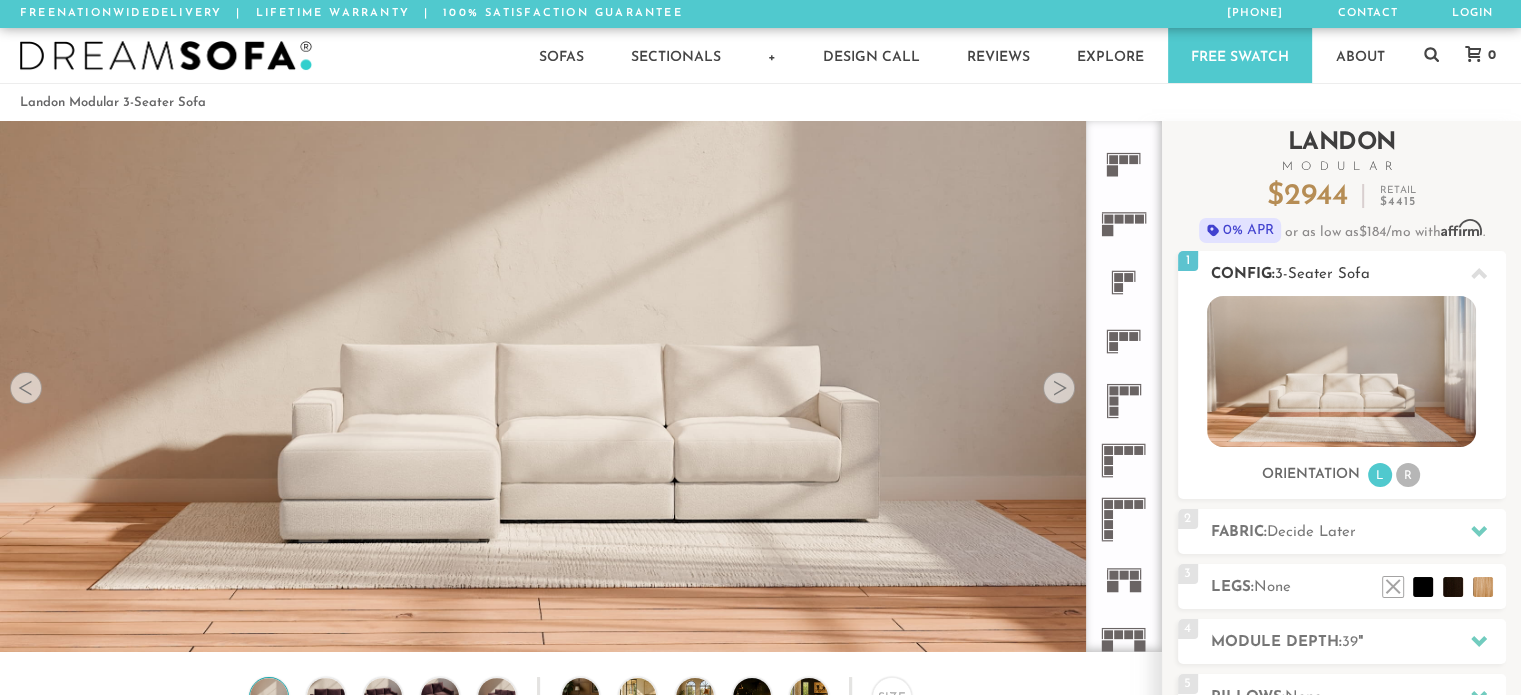 click on "L" at bounding box center (1380, 475) 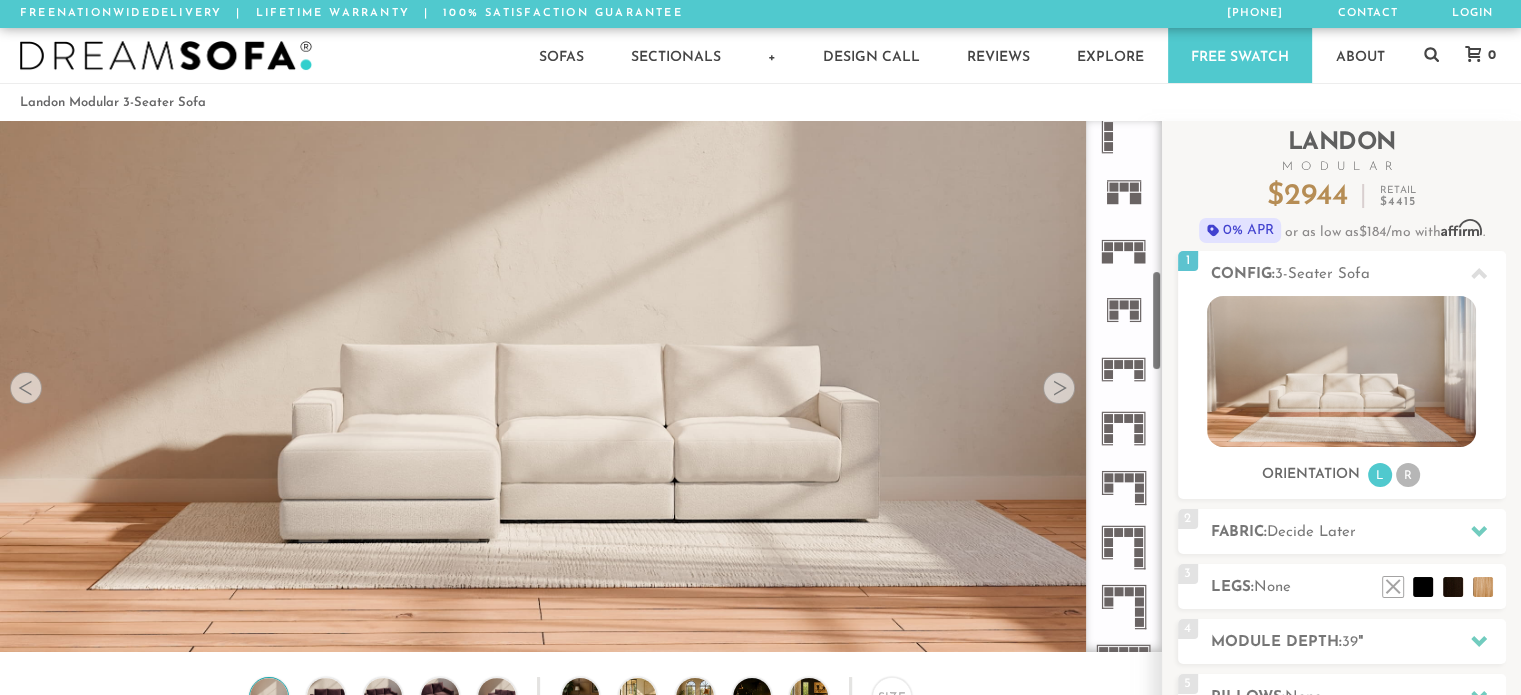 scroll, scrollTop: 807, scrollLeft: 0, axis: vertical 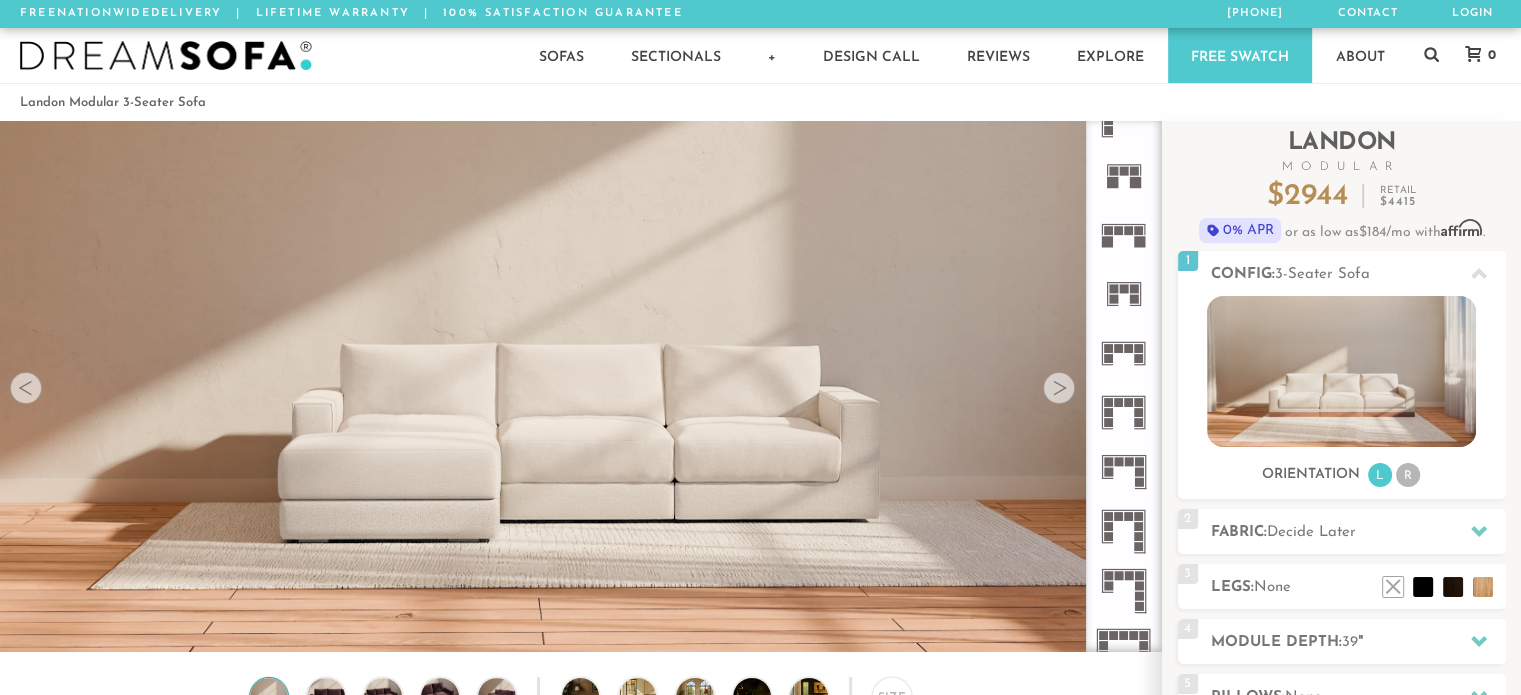 click 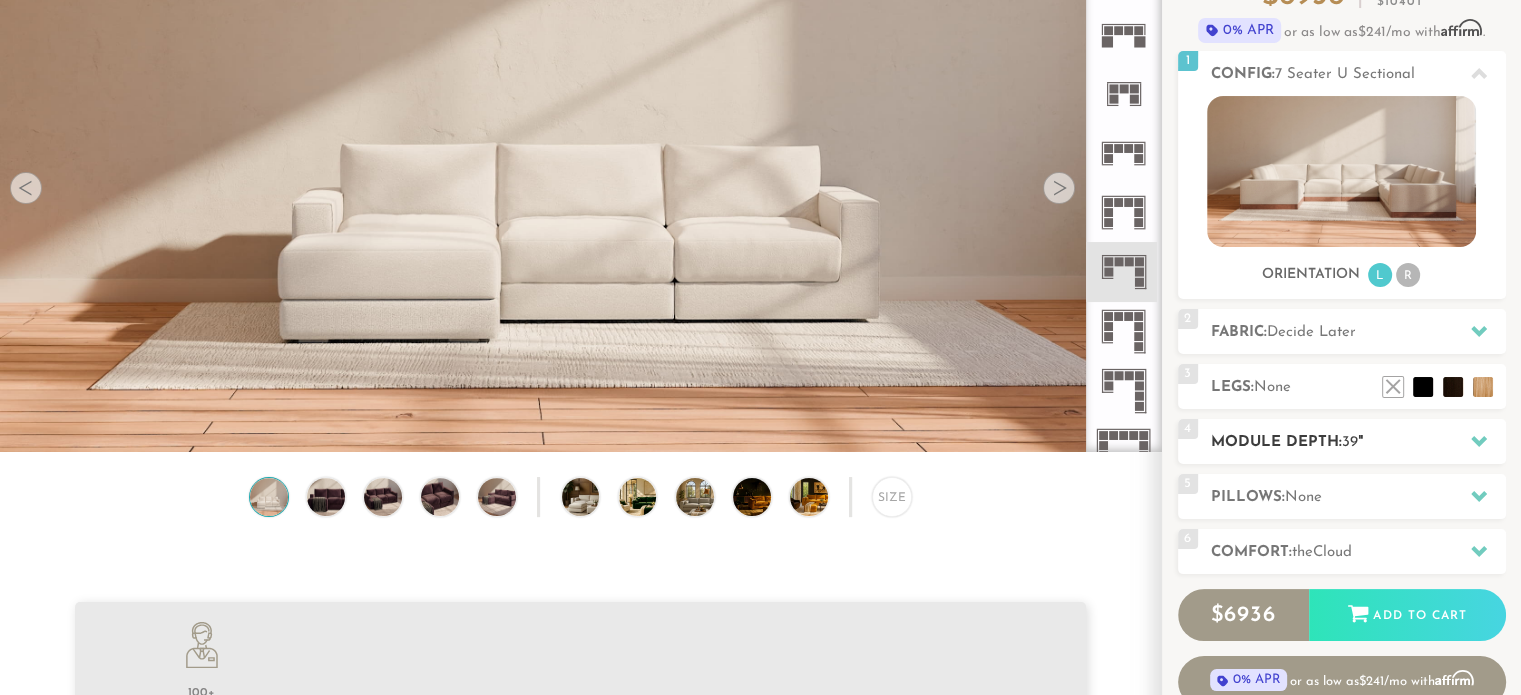 scroll, scrollTop: 202, scrollLeft: 0, axis: vertical 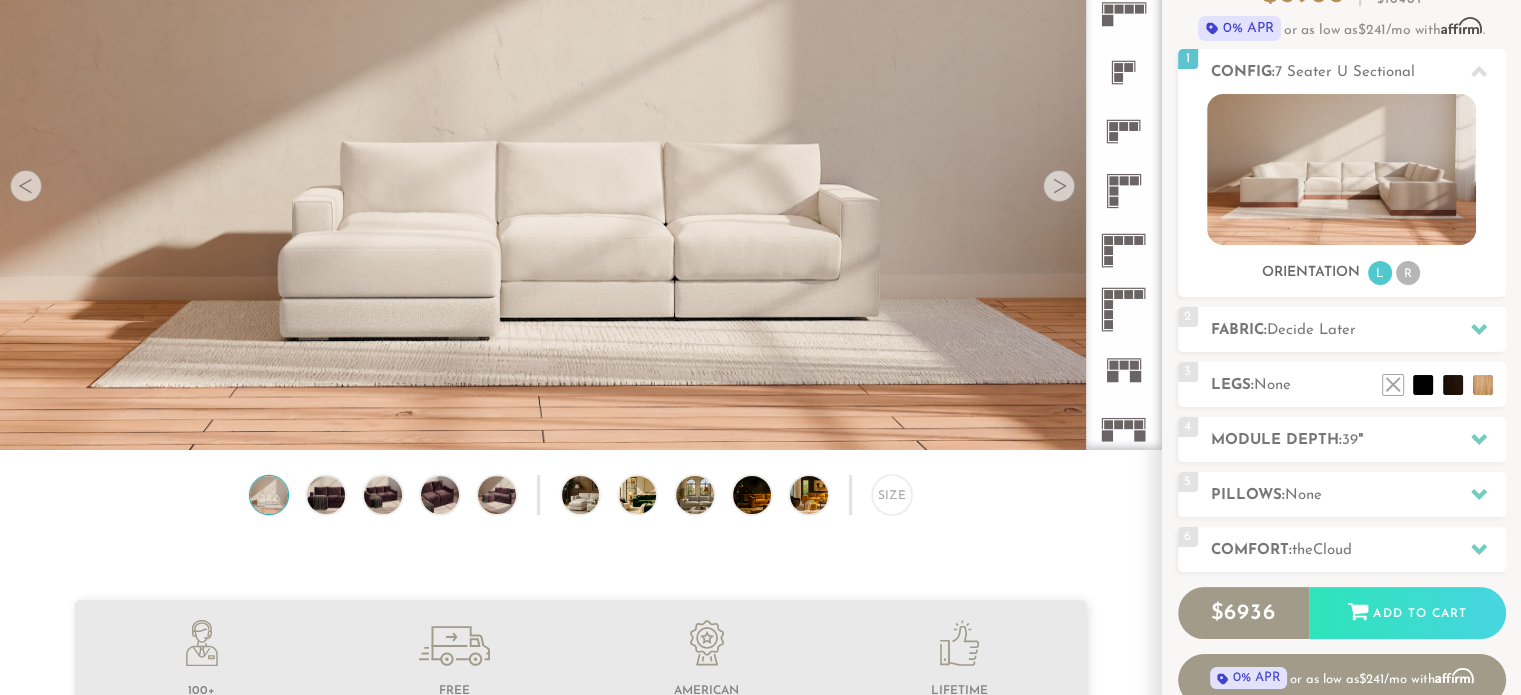 click 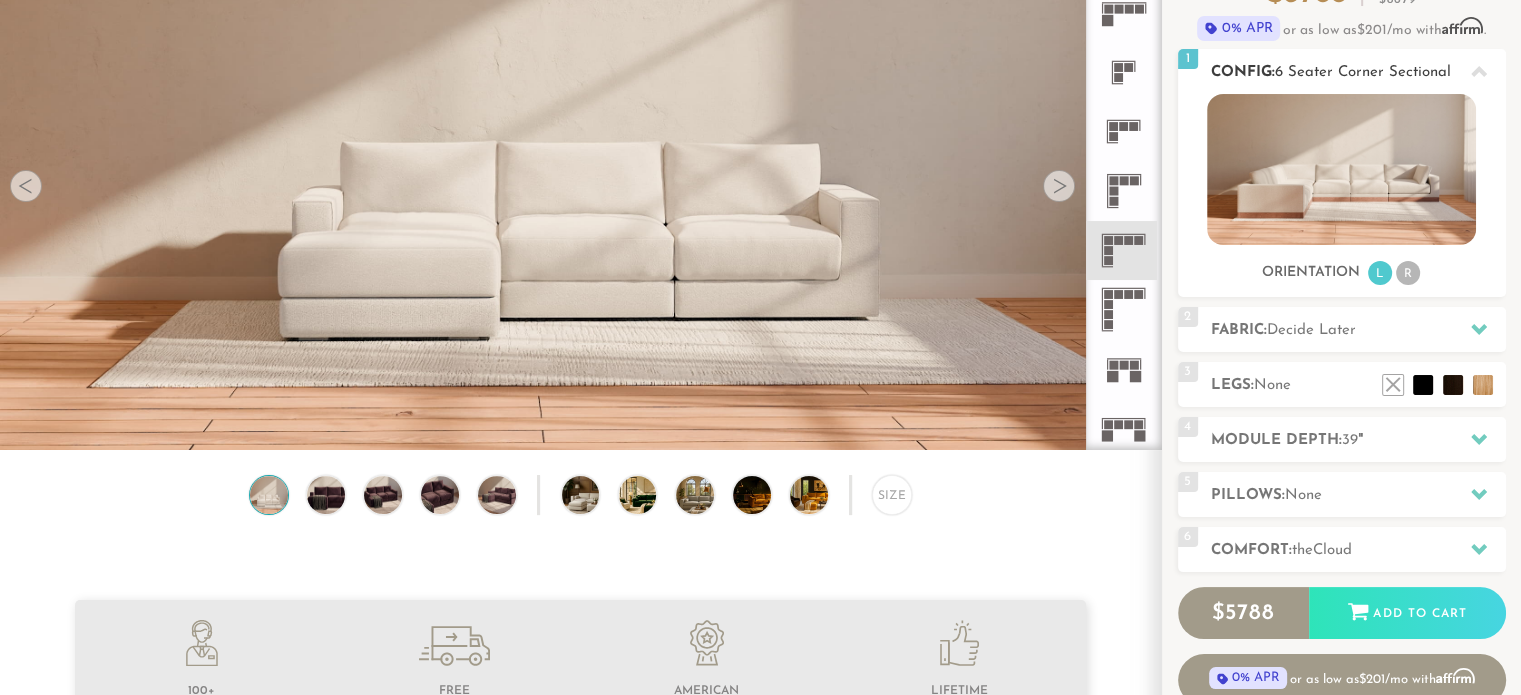 click on "L" at bounding box center [1380, 273] 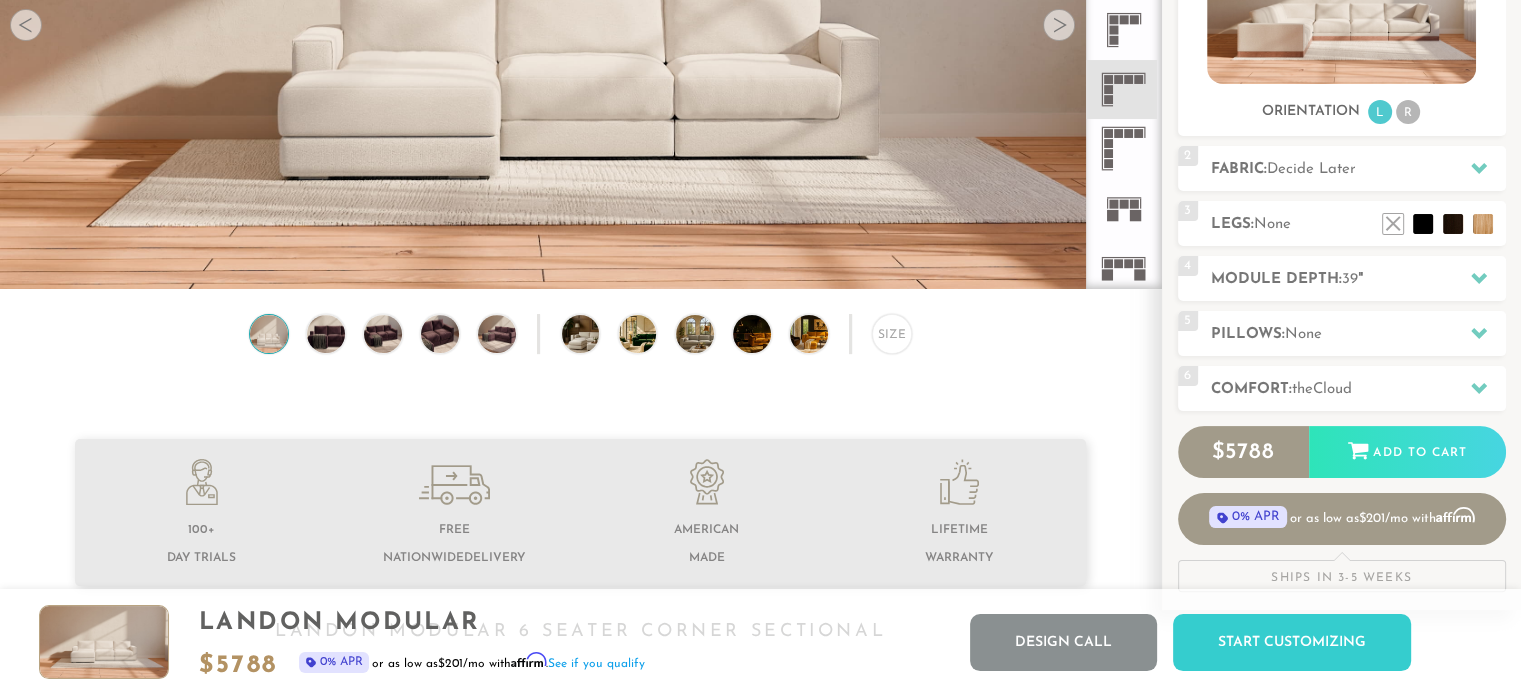 scroll, scrollTop: 0, scrollLeft: 0, axis: both 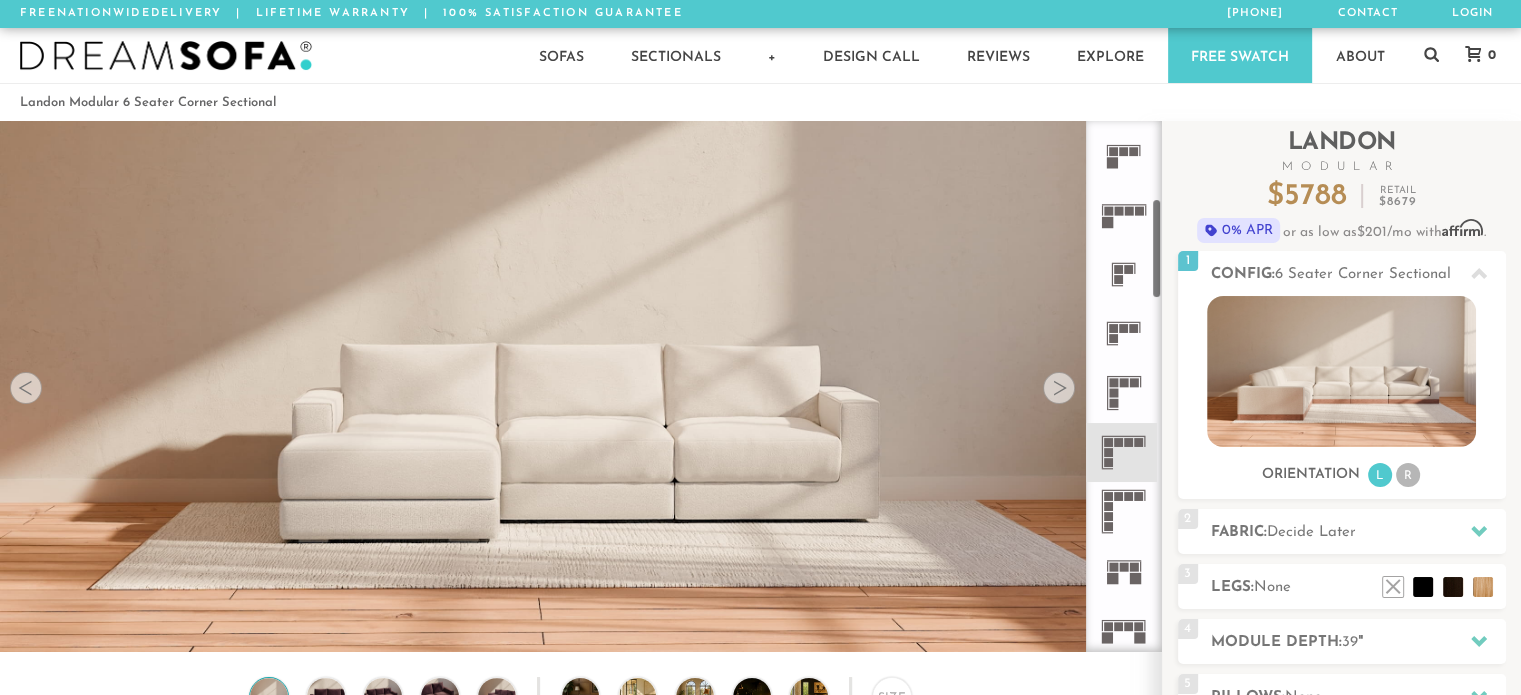 click 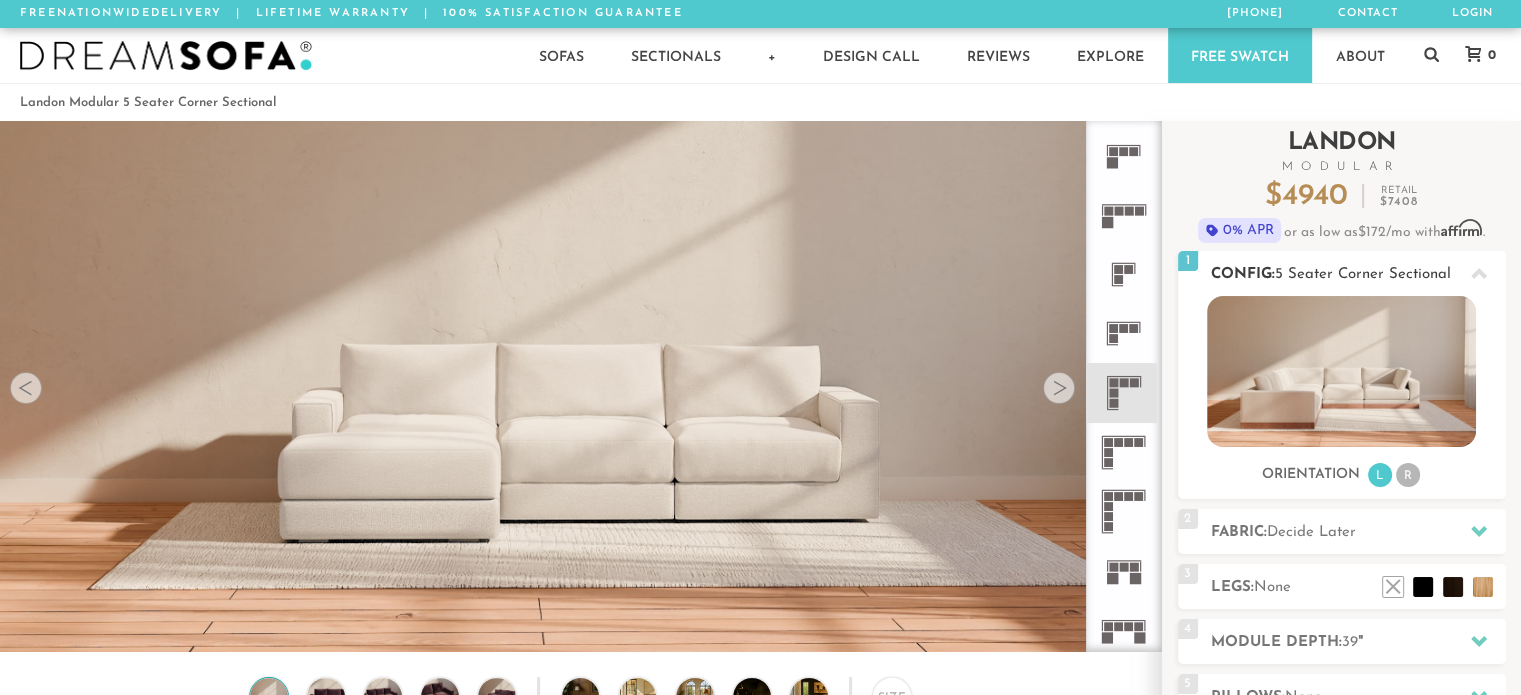 click on "R" at bounding box center [1408, 475] 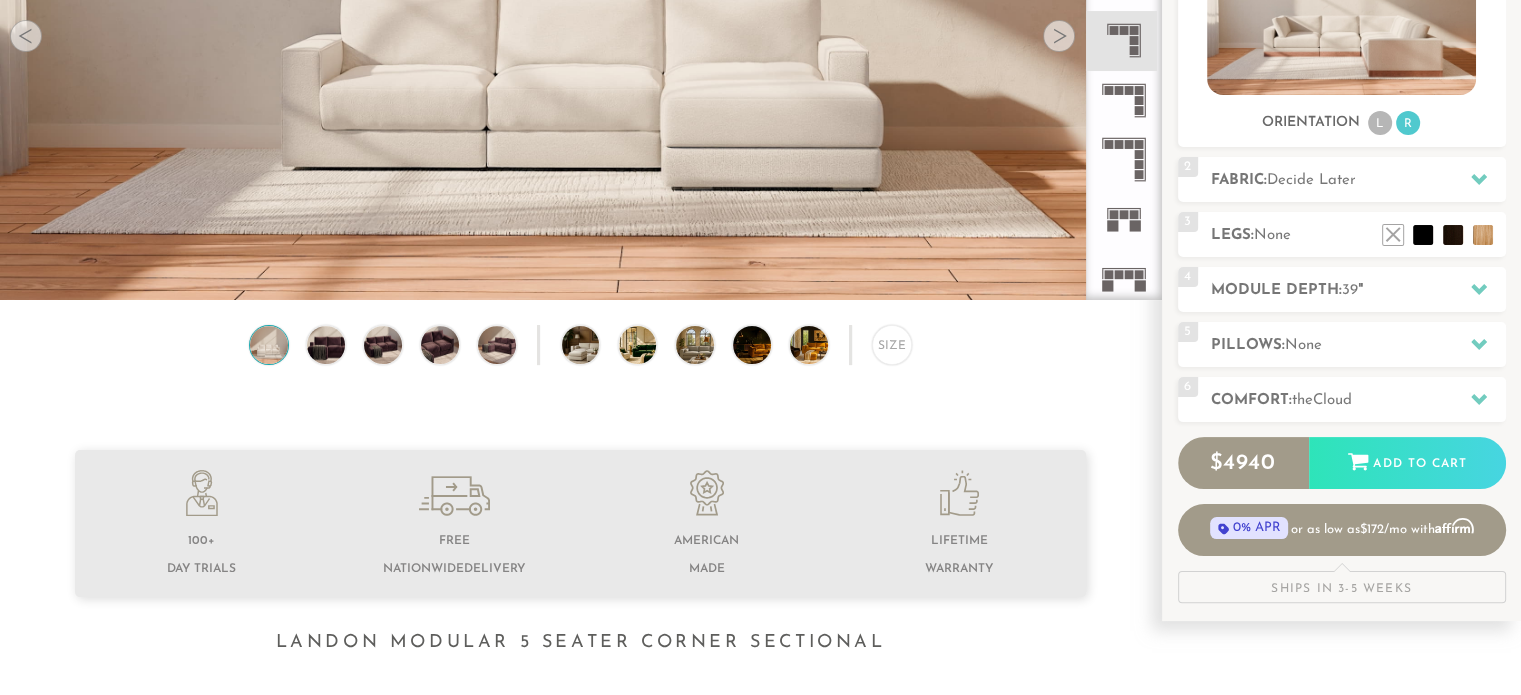 scroll, scrollTop: 0, scrollLeft: 0, axis: both 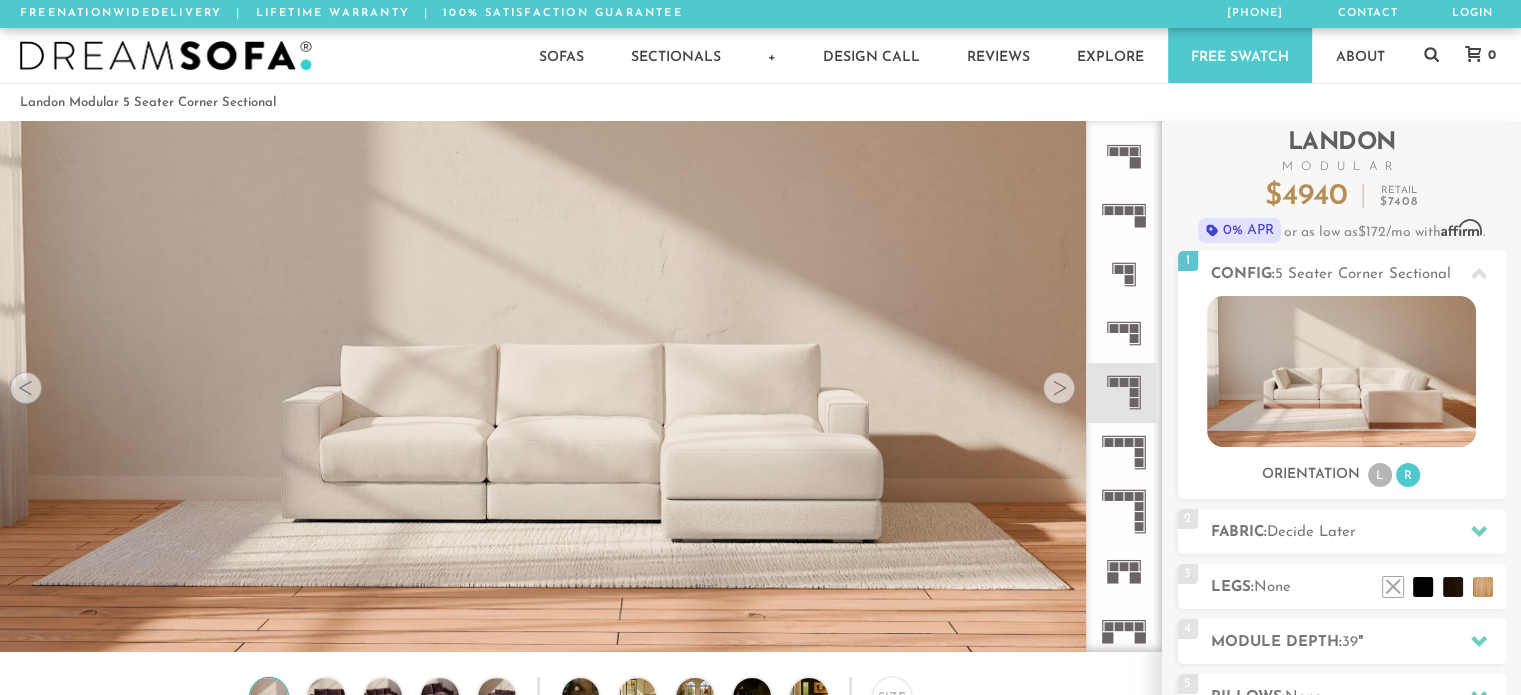 click at bounding box center (1059, 388) 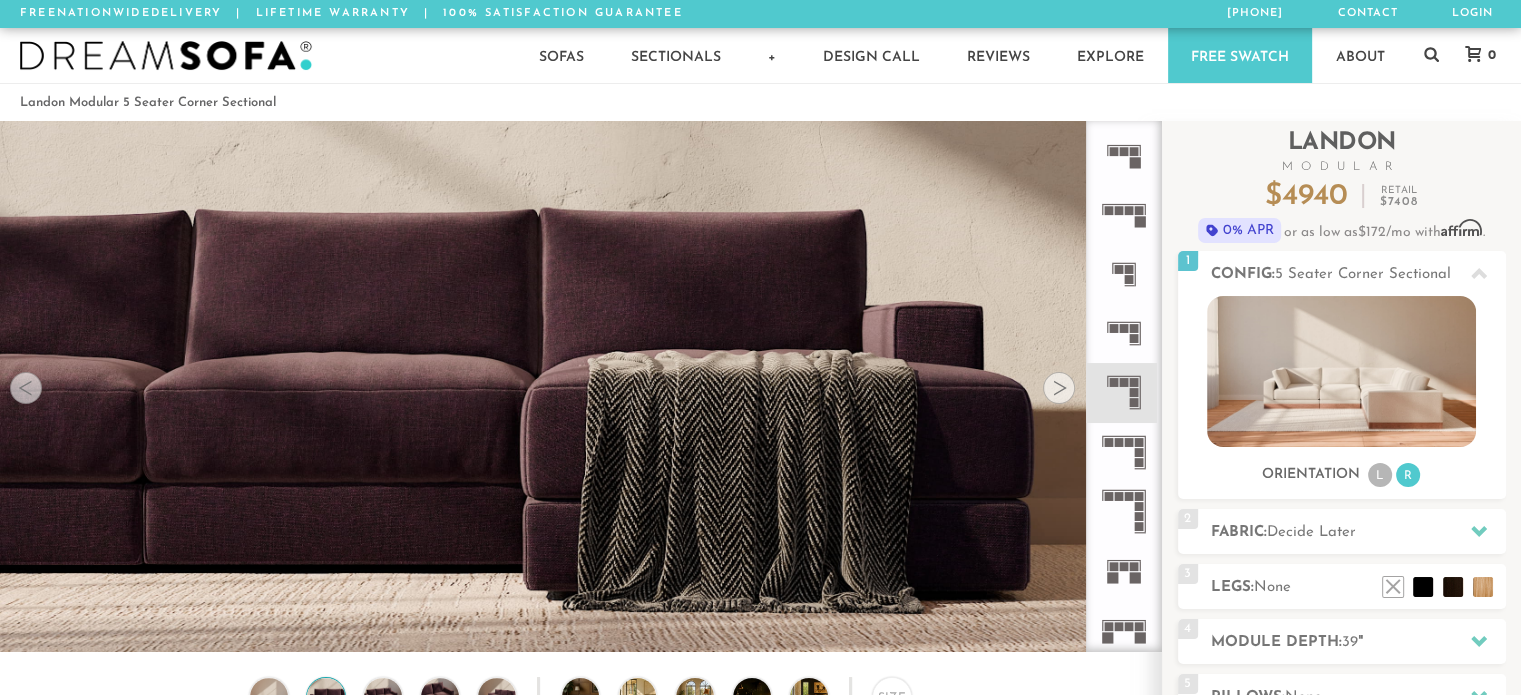 click at bounding box center [1059, 388] 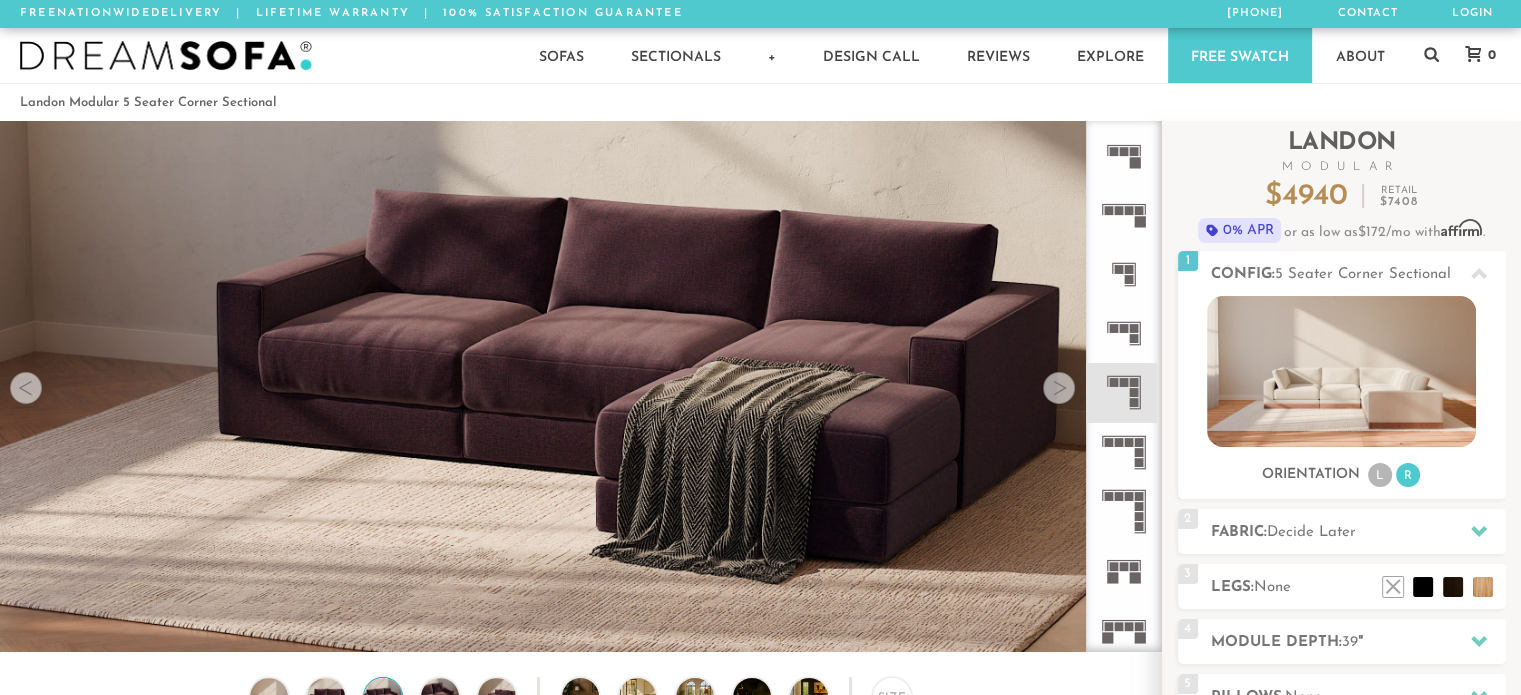 click at bounding box center (1059, 388) 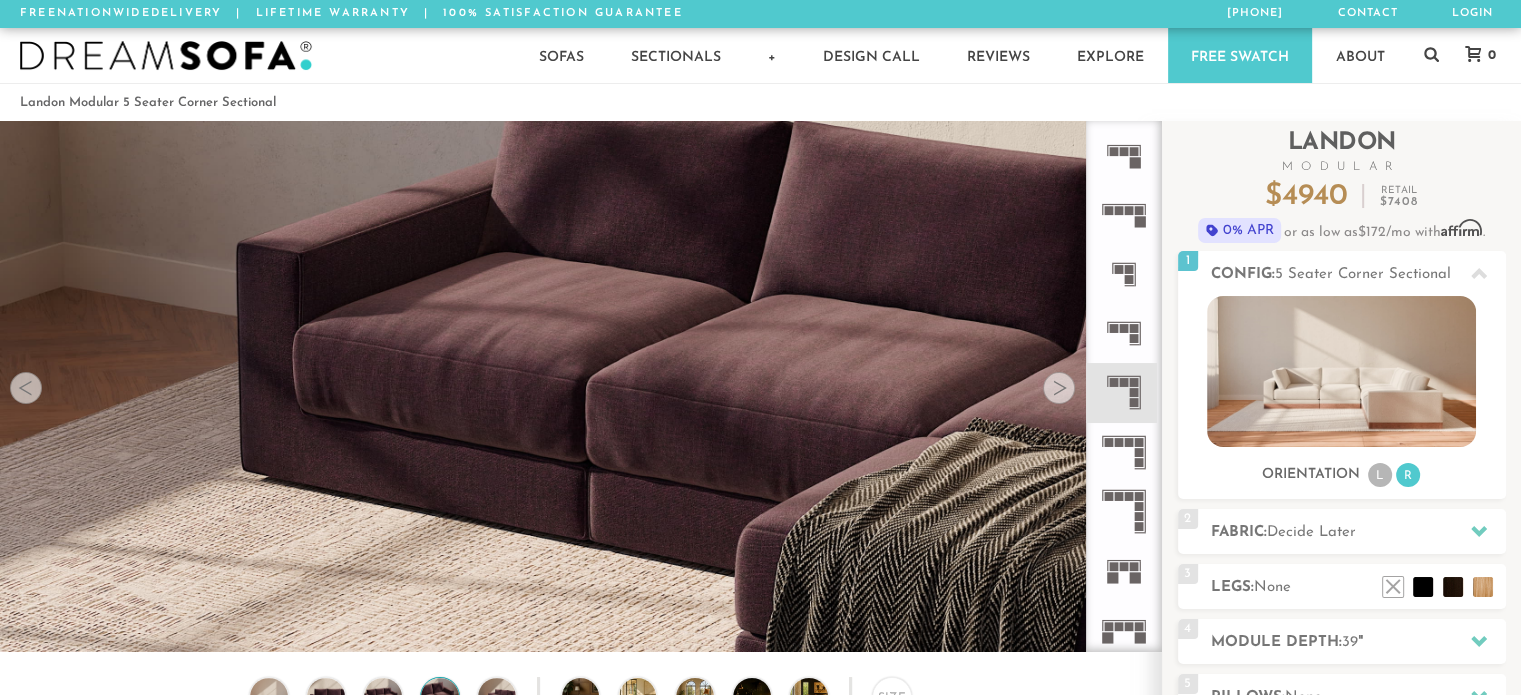 click at bounding box center (1059, 388) 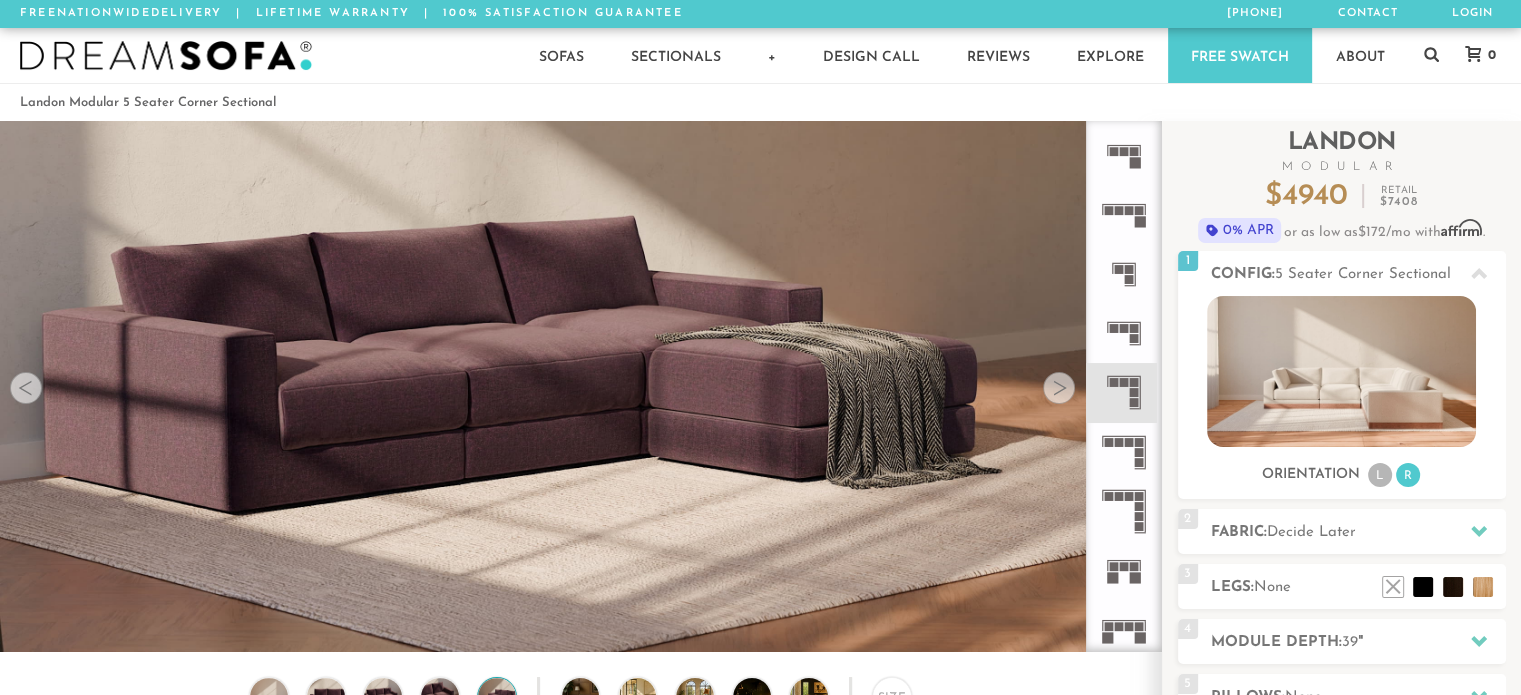 click at bounding box center [1059, 388] 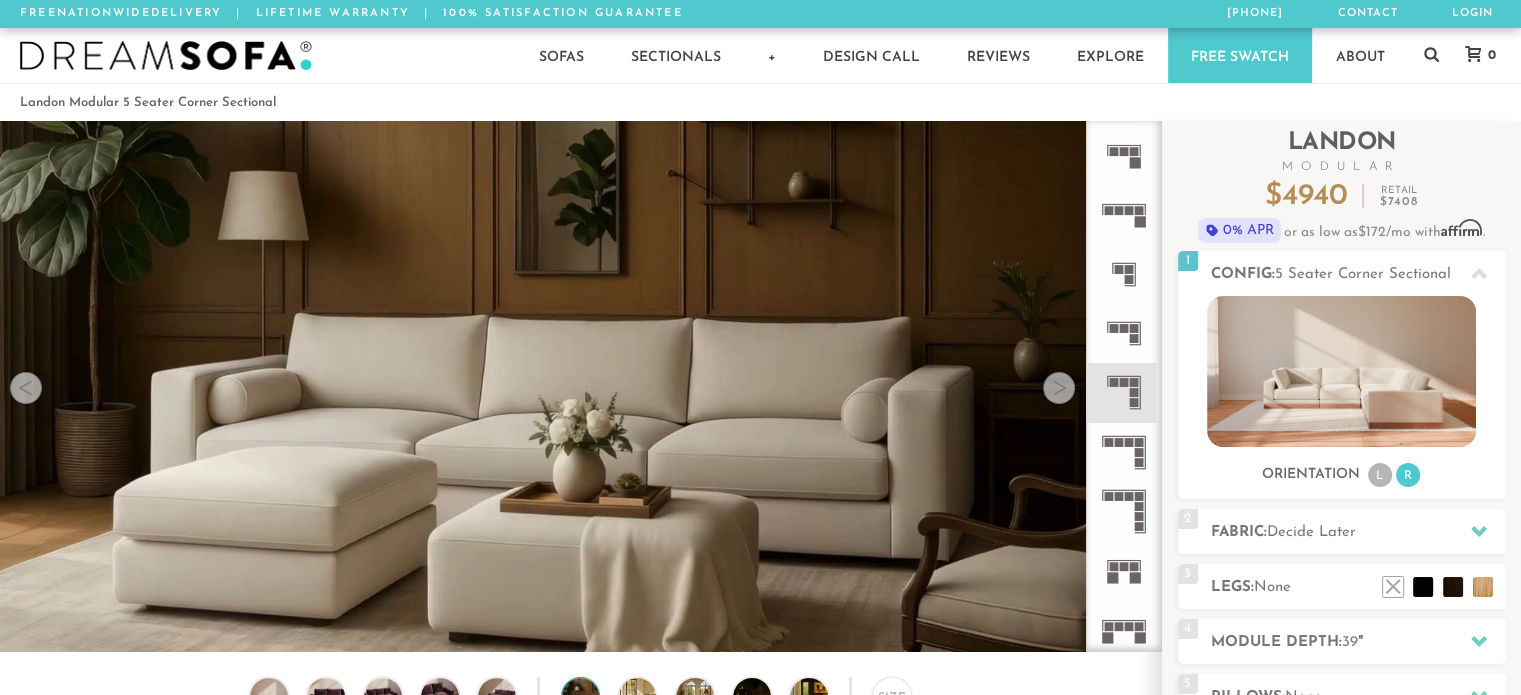 click at bounding box center [1059, 388] 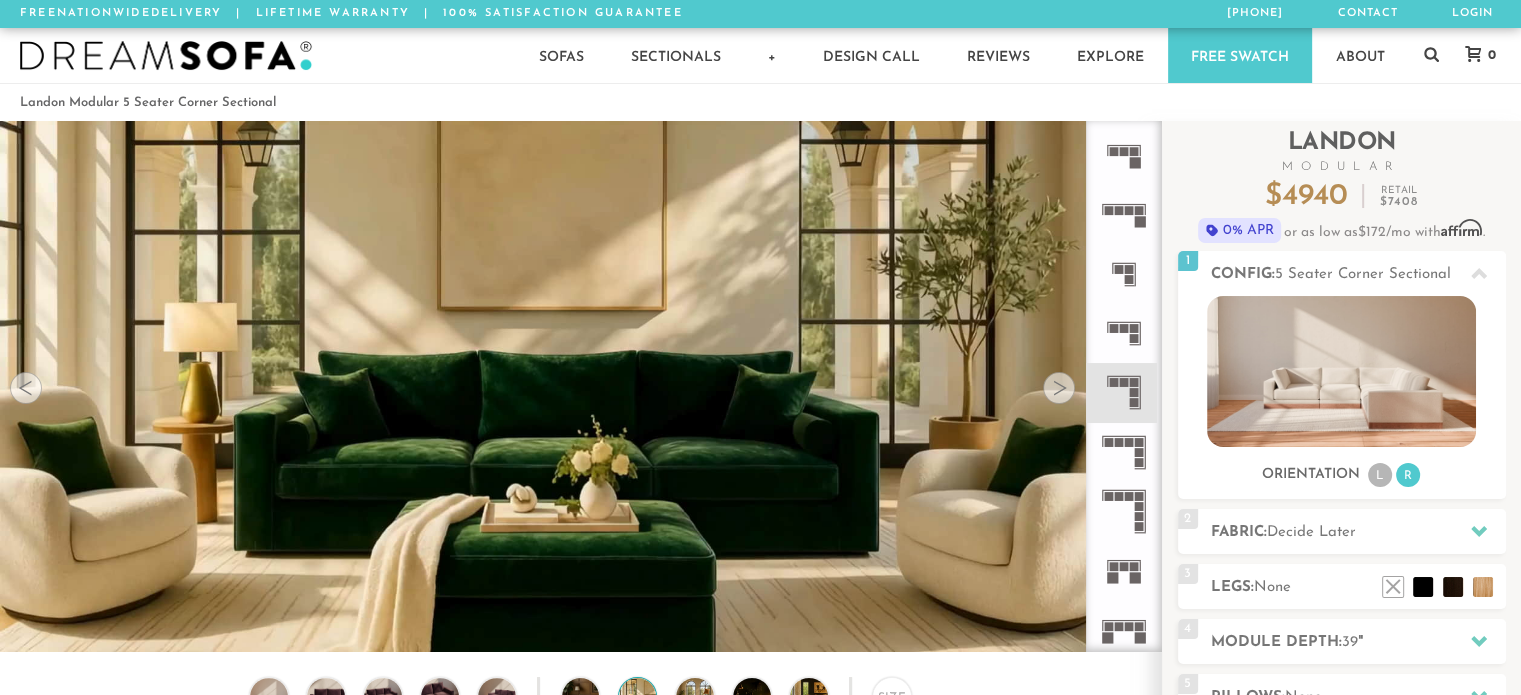 click at bounding box center (1059, 388) 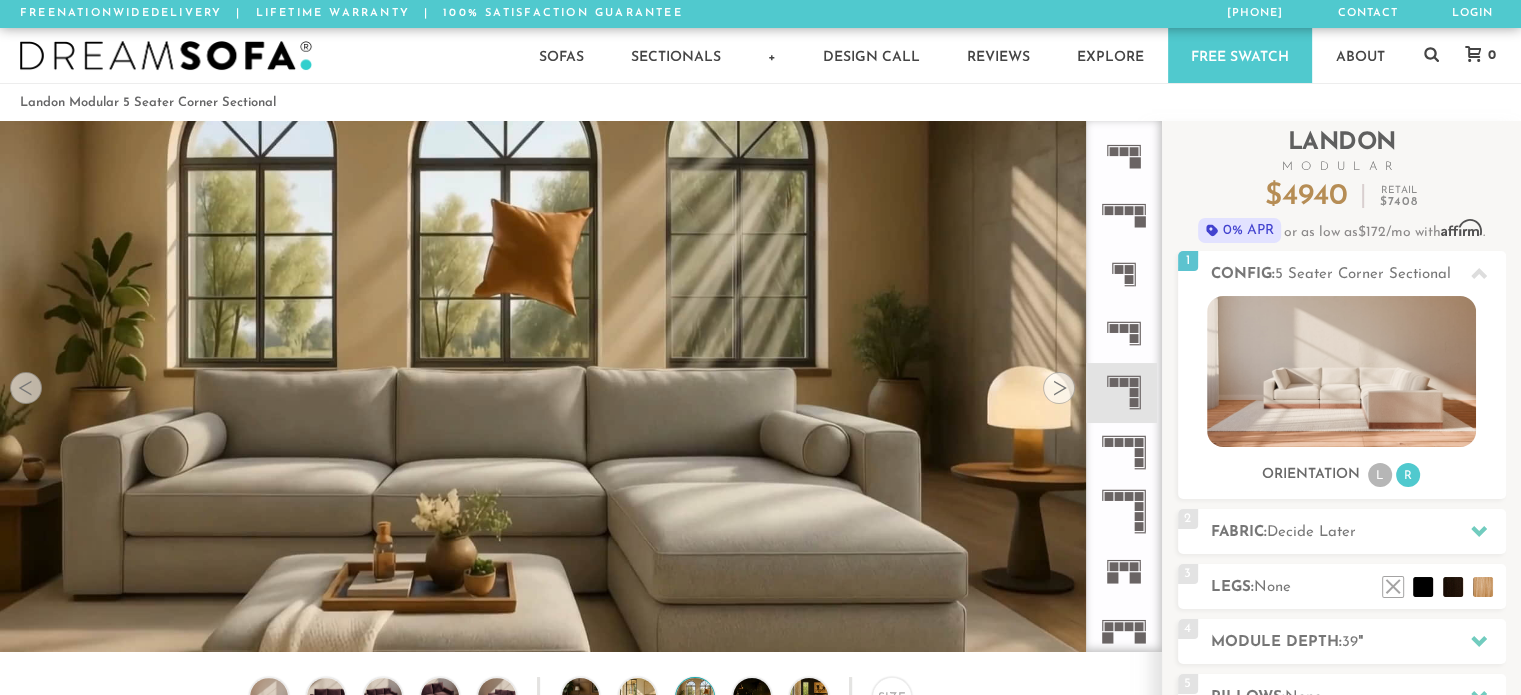 click at bounding box center [1059, 388] 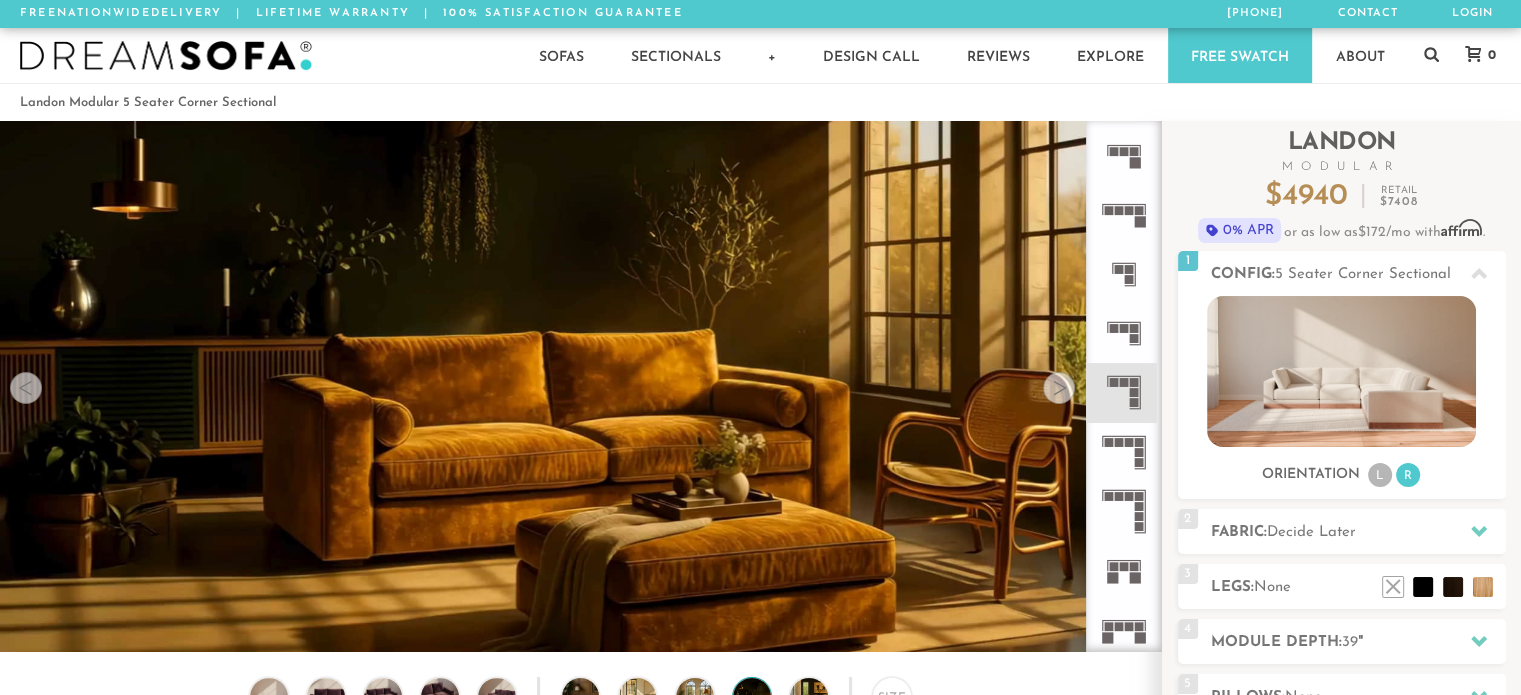 click at bounding box center [1059, 388] 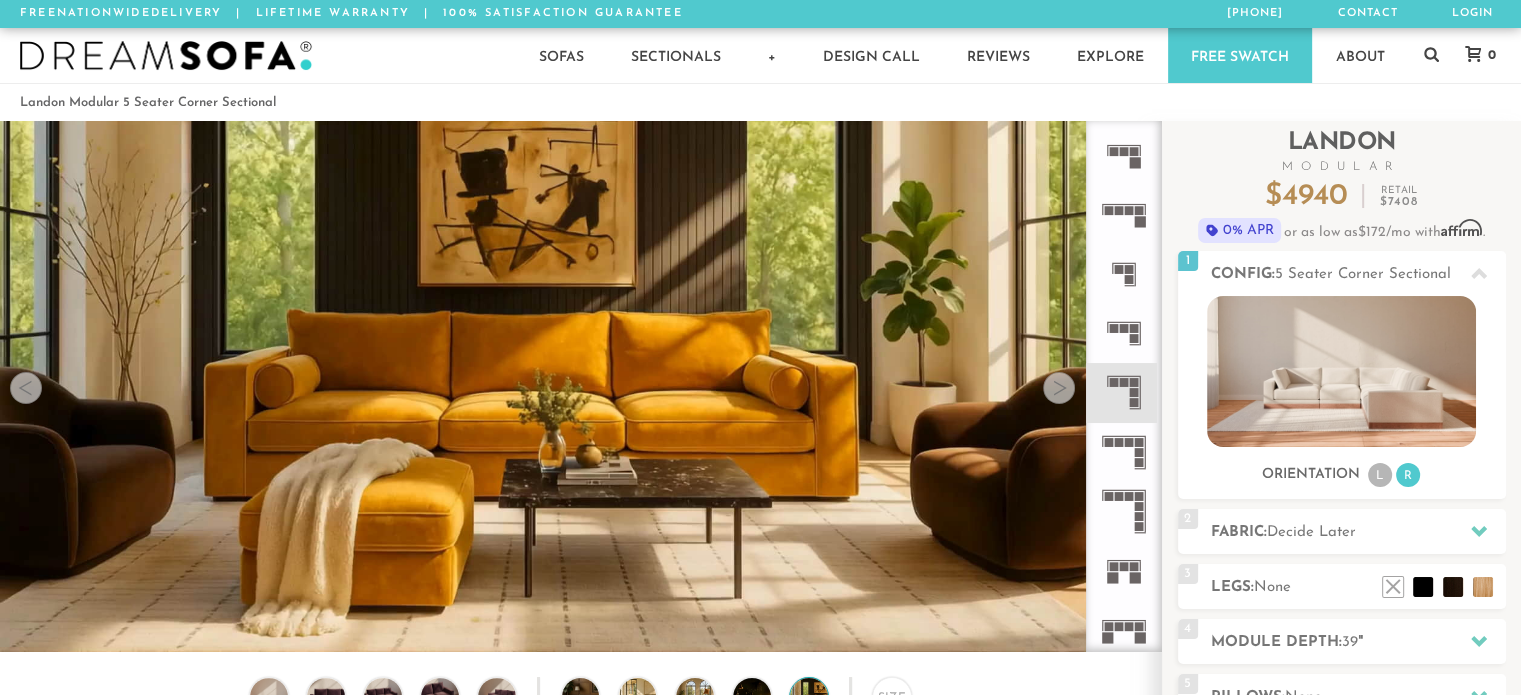 click at bounding box center [1059, 388] 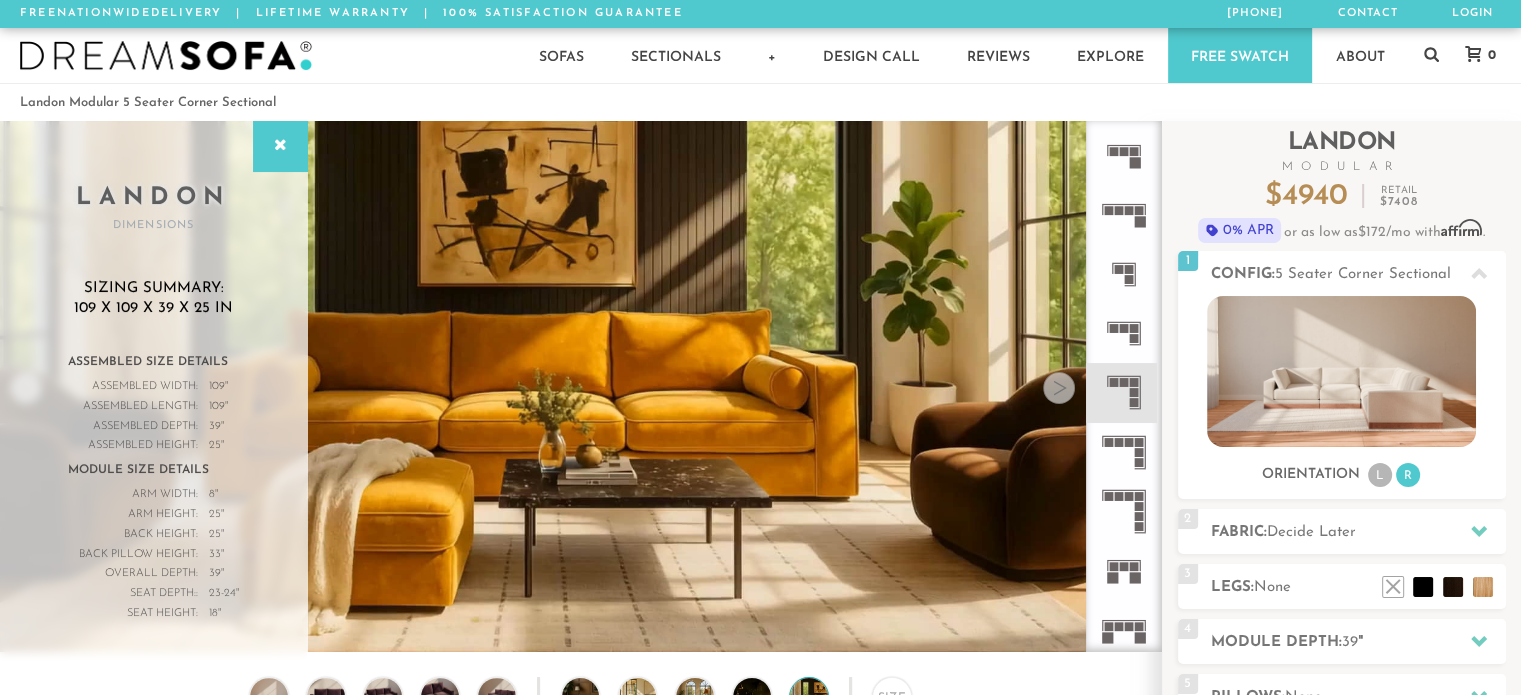 click at bounding box center (1059, 388) 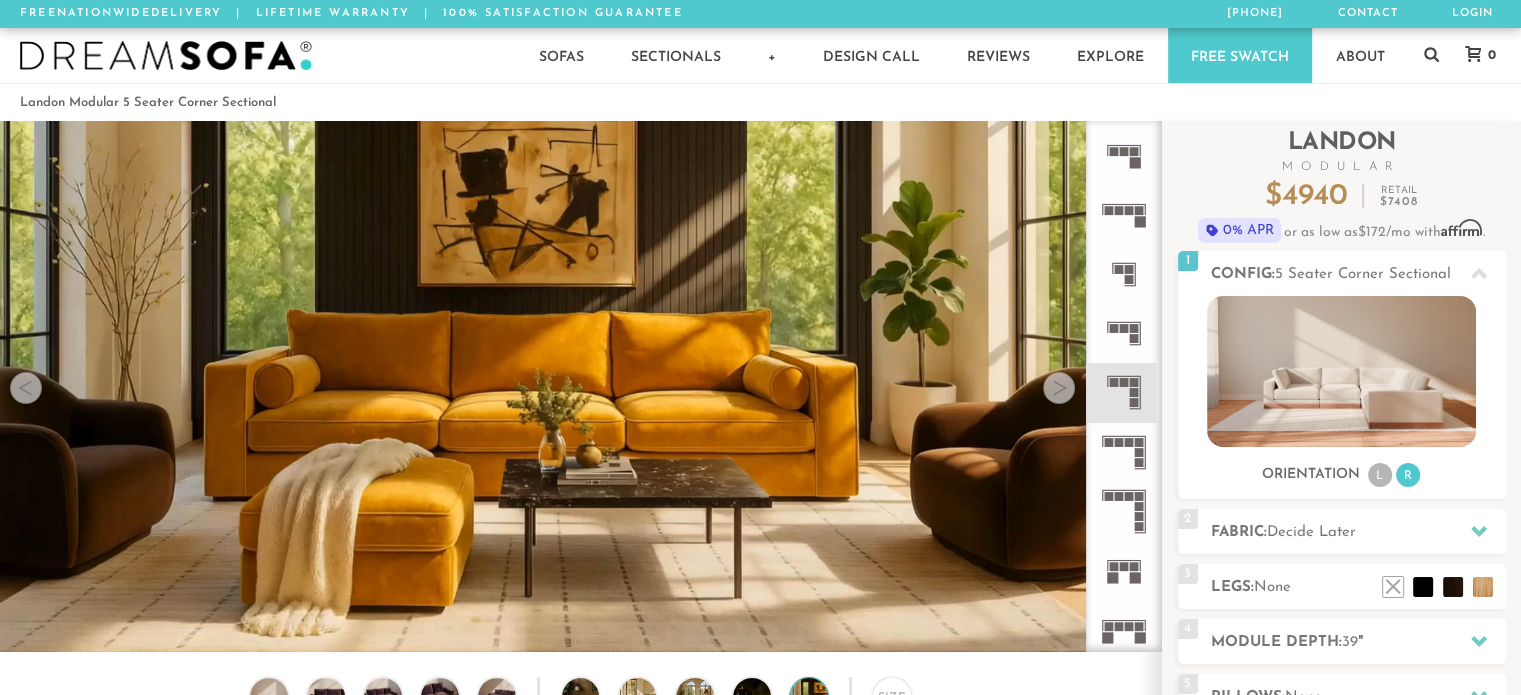 click at bounding box center (1059, 388) 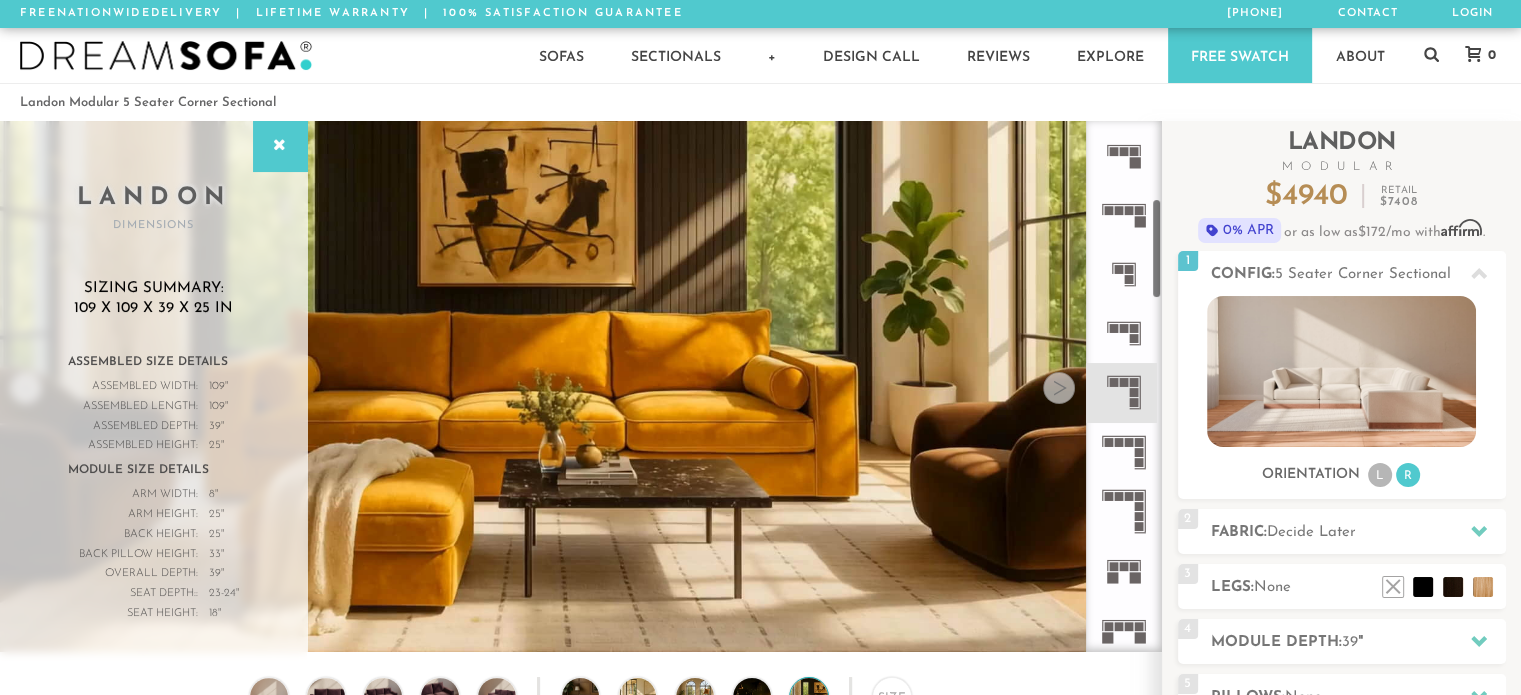 click 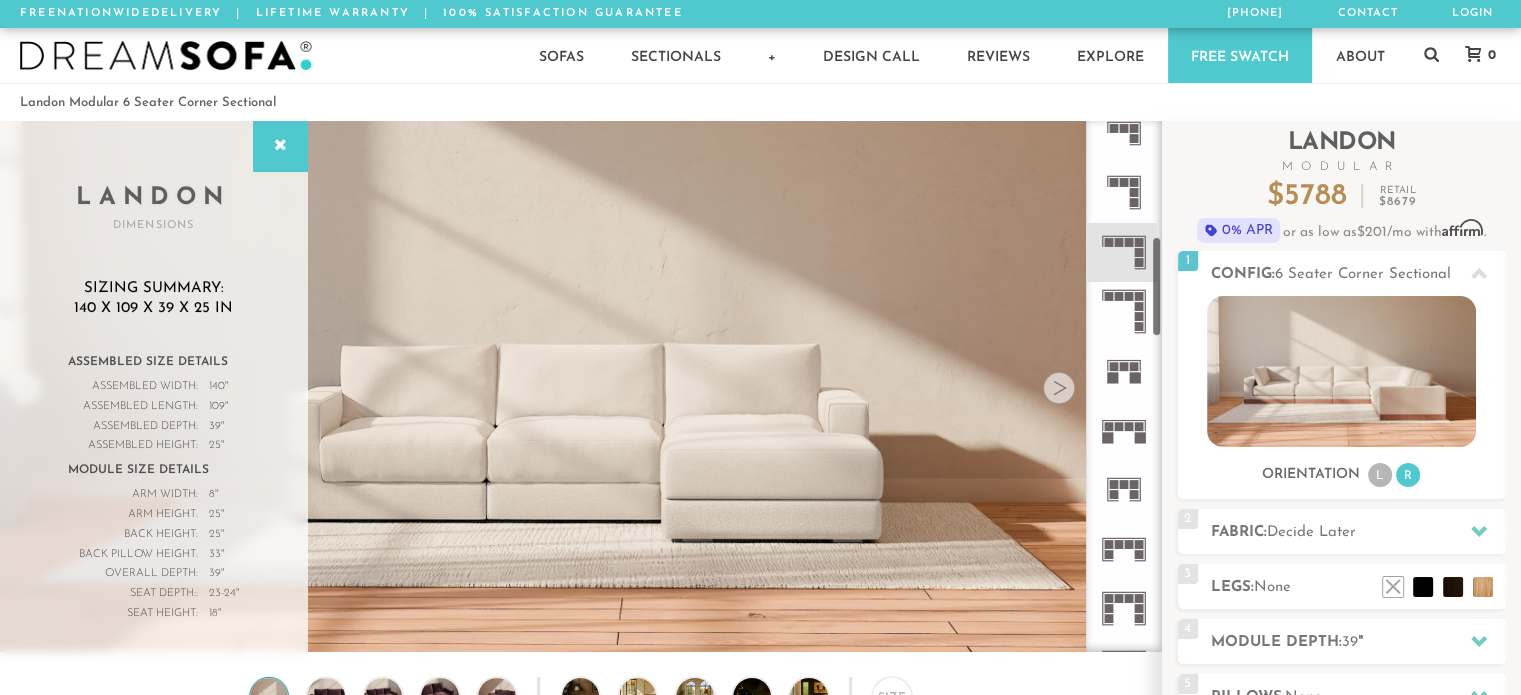 scroll, scrollTop: 613, scrollLeft: 0, axis: vertical 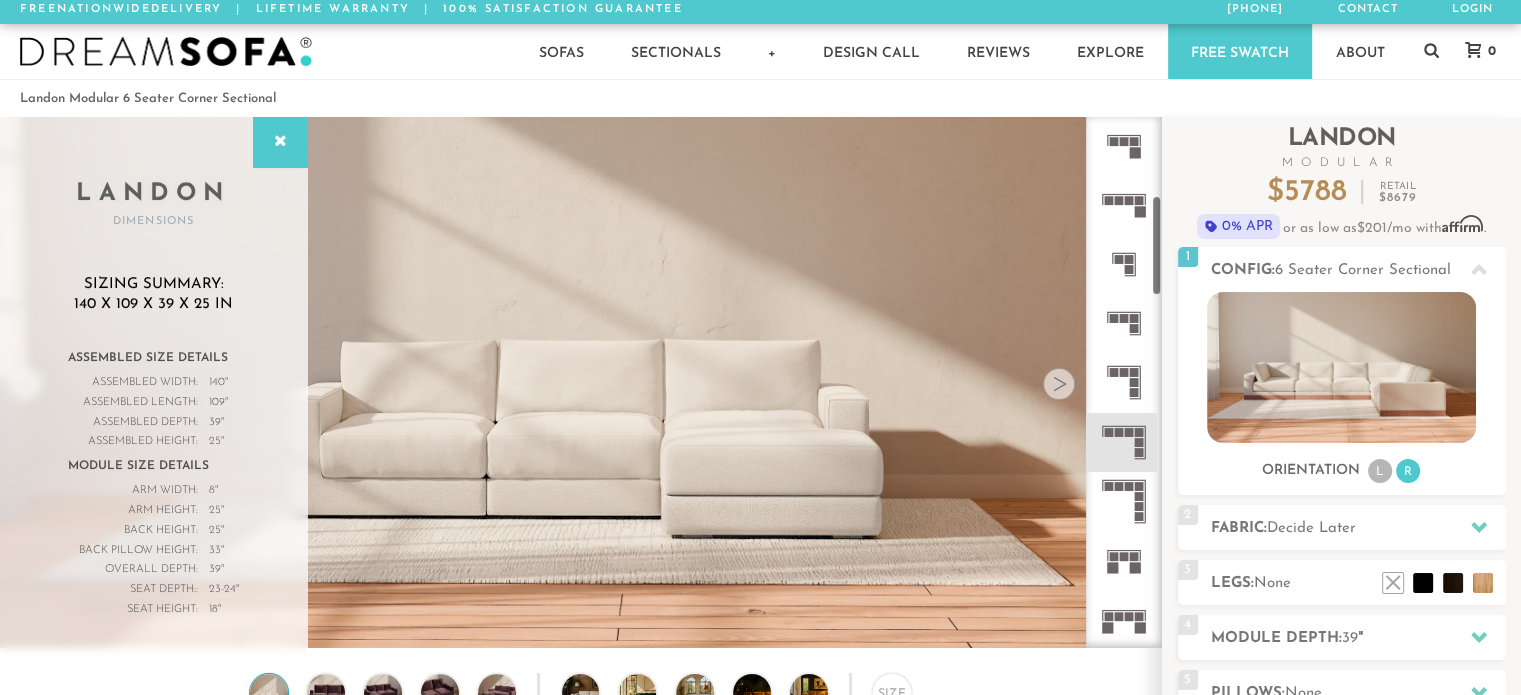 click 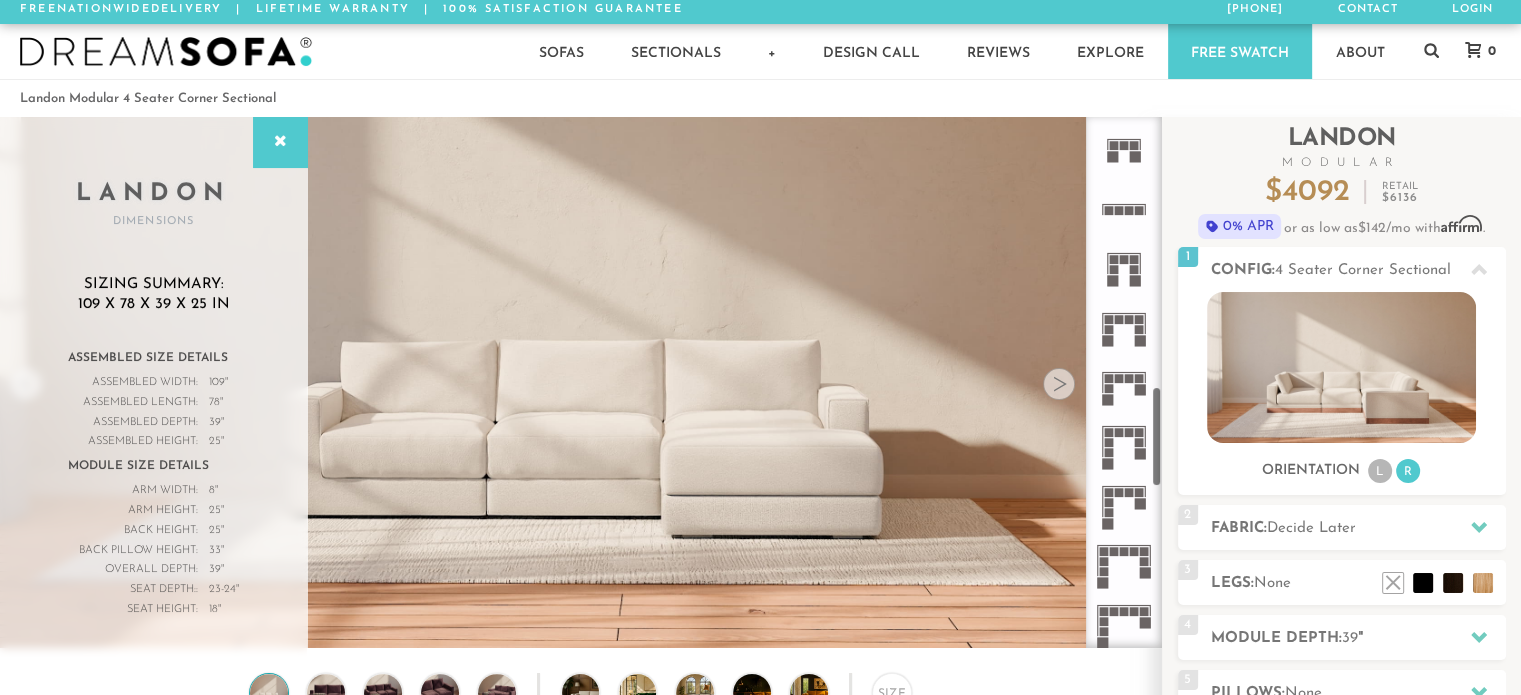 scroll, scrollTop: 1427, scrollLeft: 0, axis: vertical 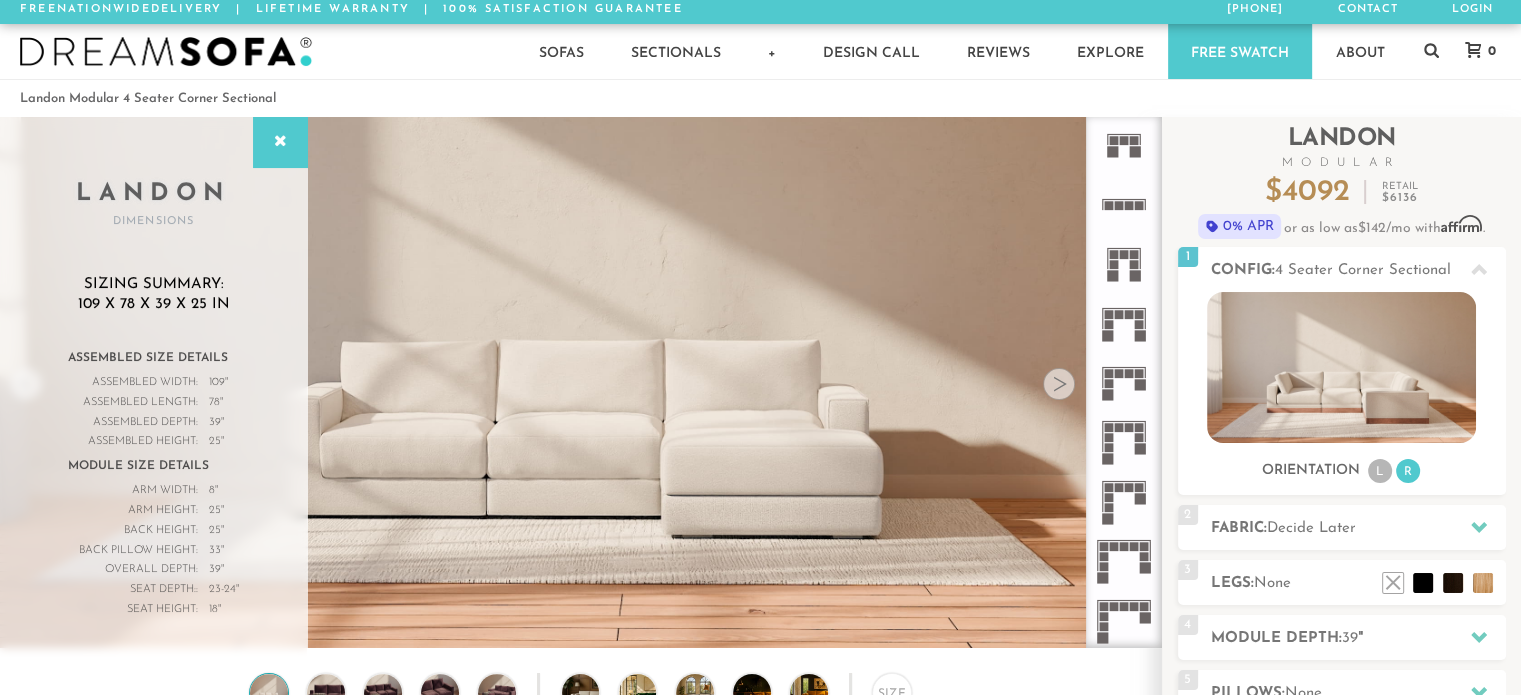 click 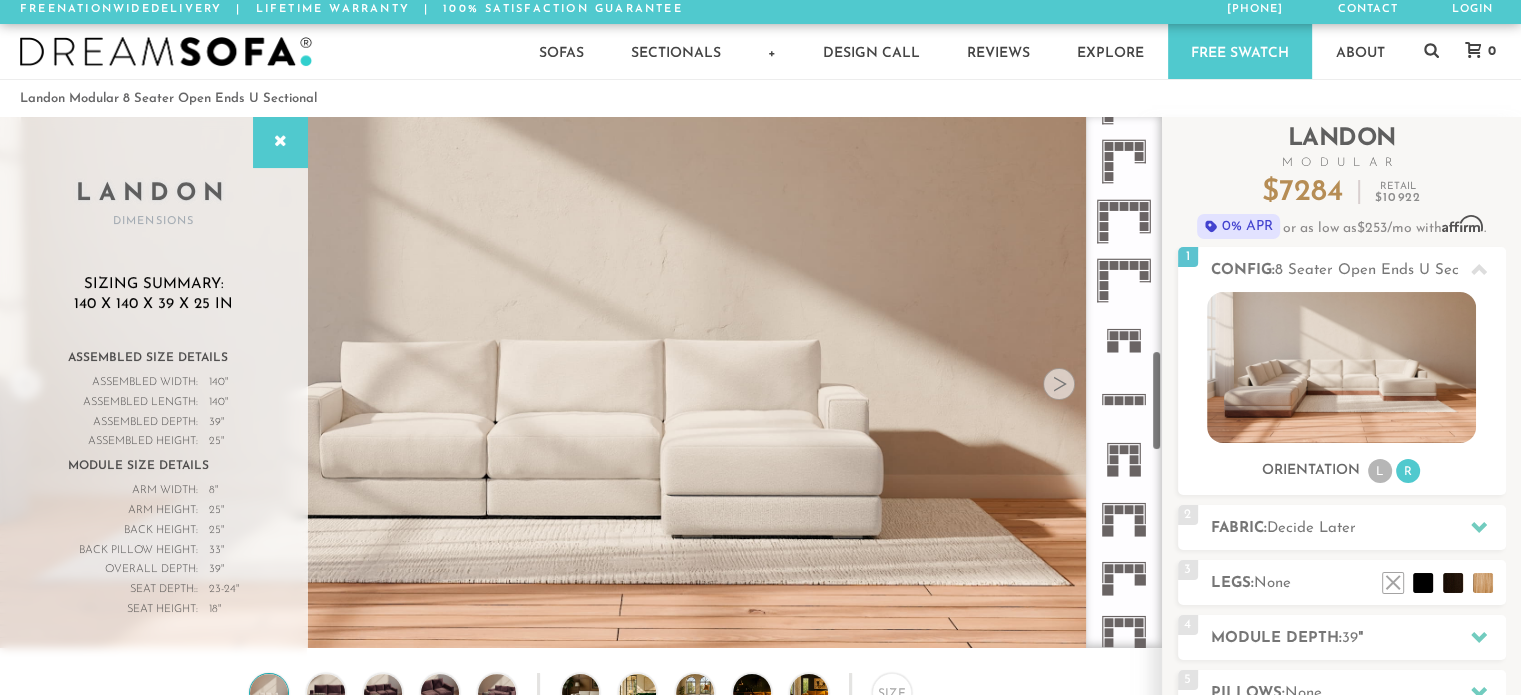 scroll, scrollTop: 1229, scrollLeft: 0, axis: vertical 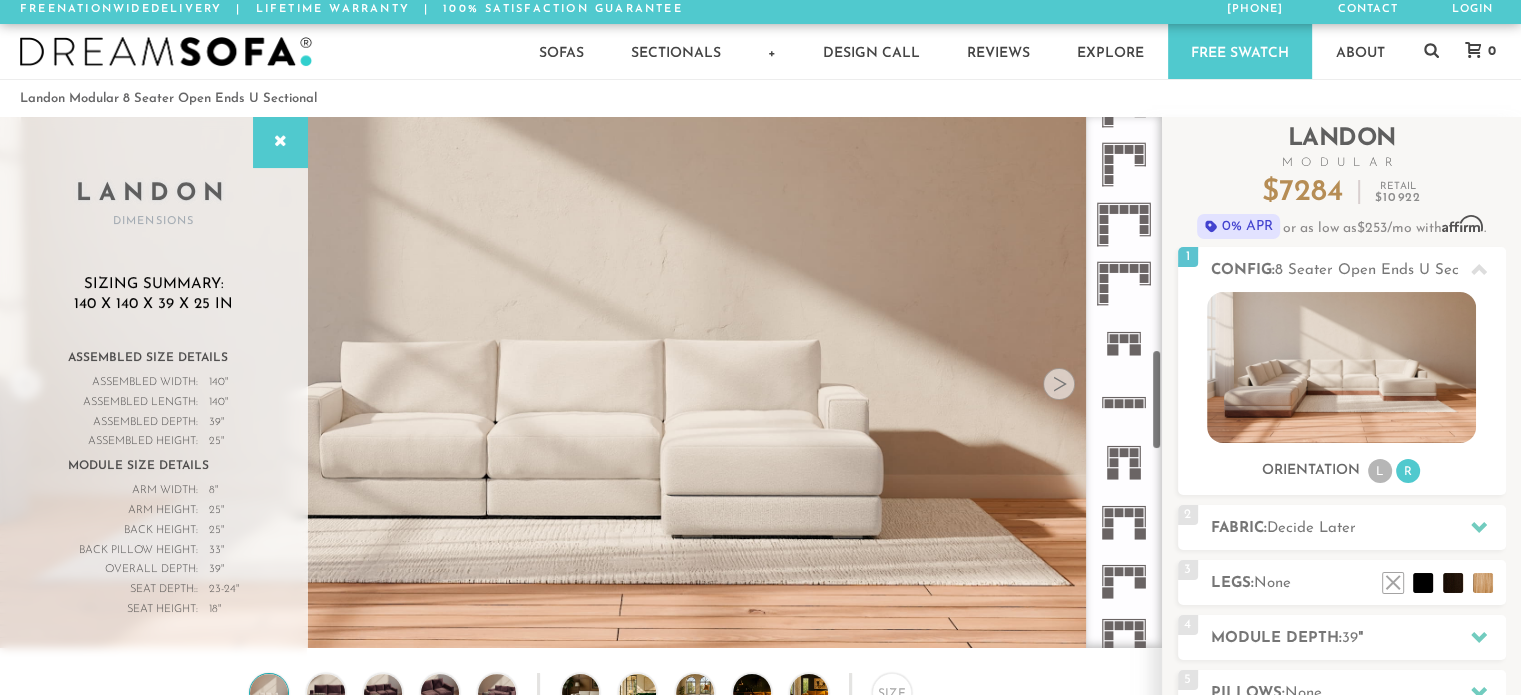 click 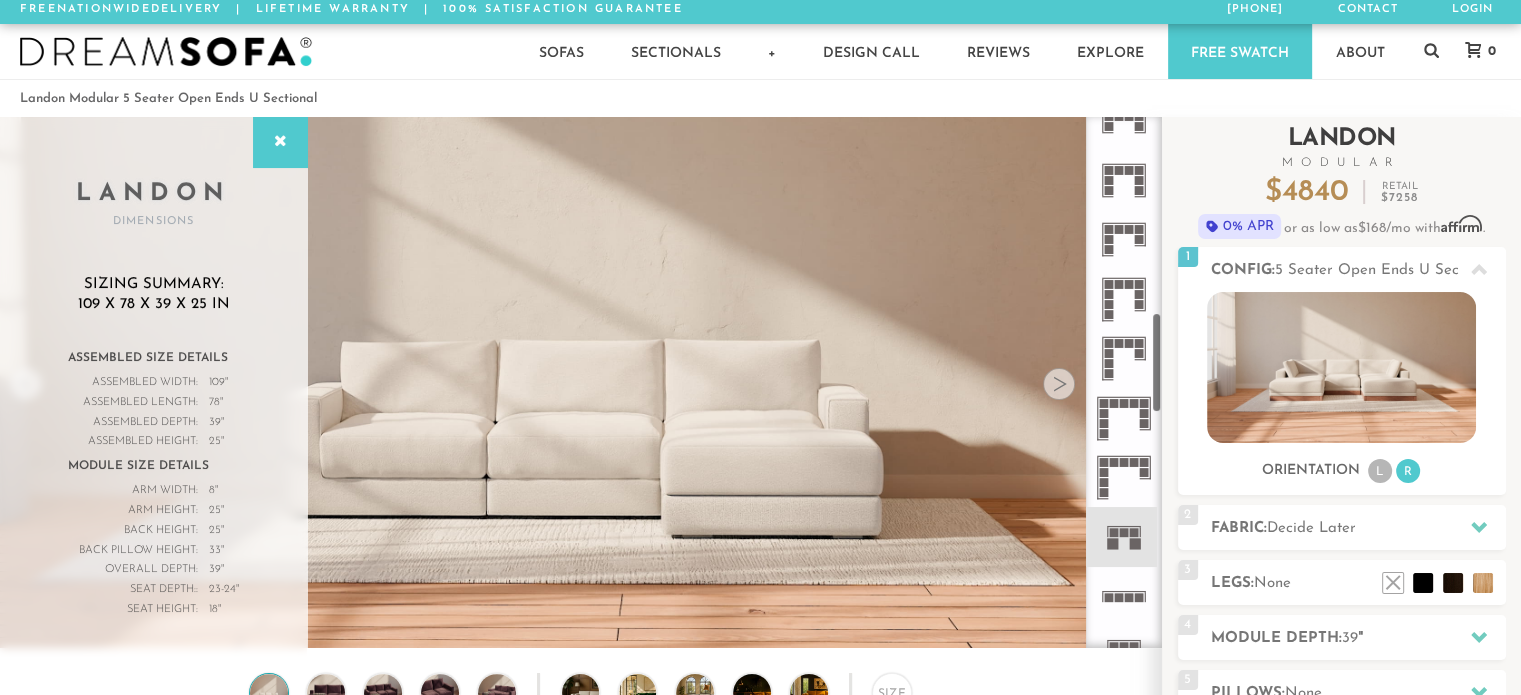 scroll, scrollTop: 1033, scrollLeft: 0, axis: vertical 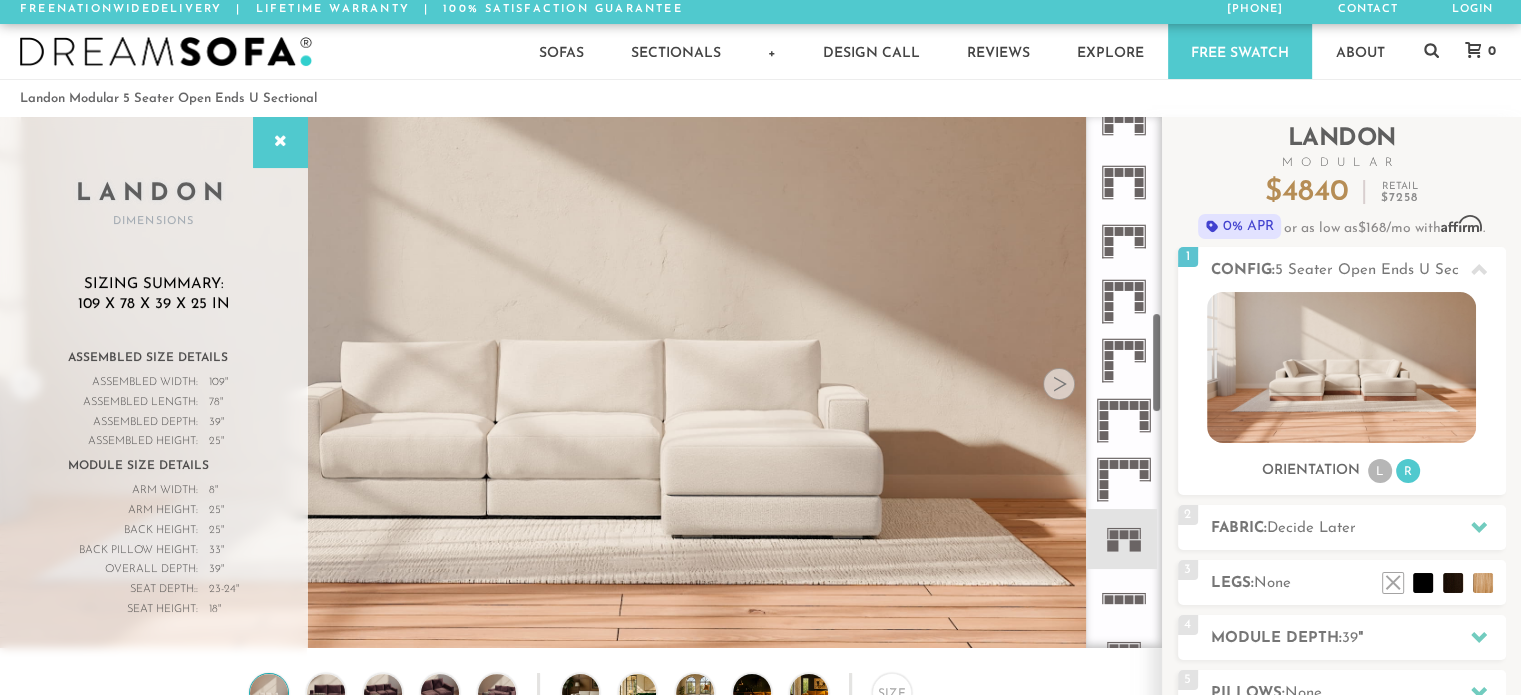 click 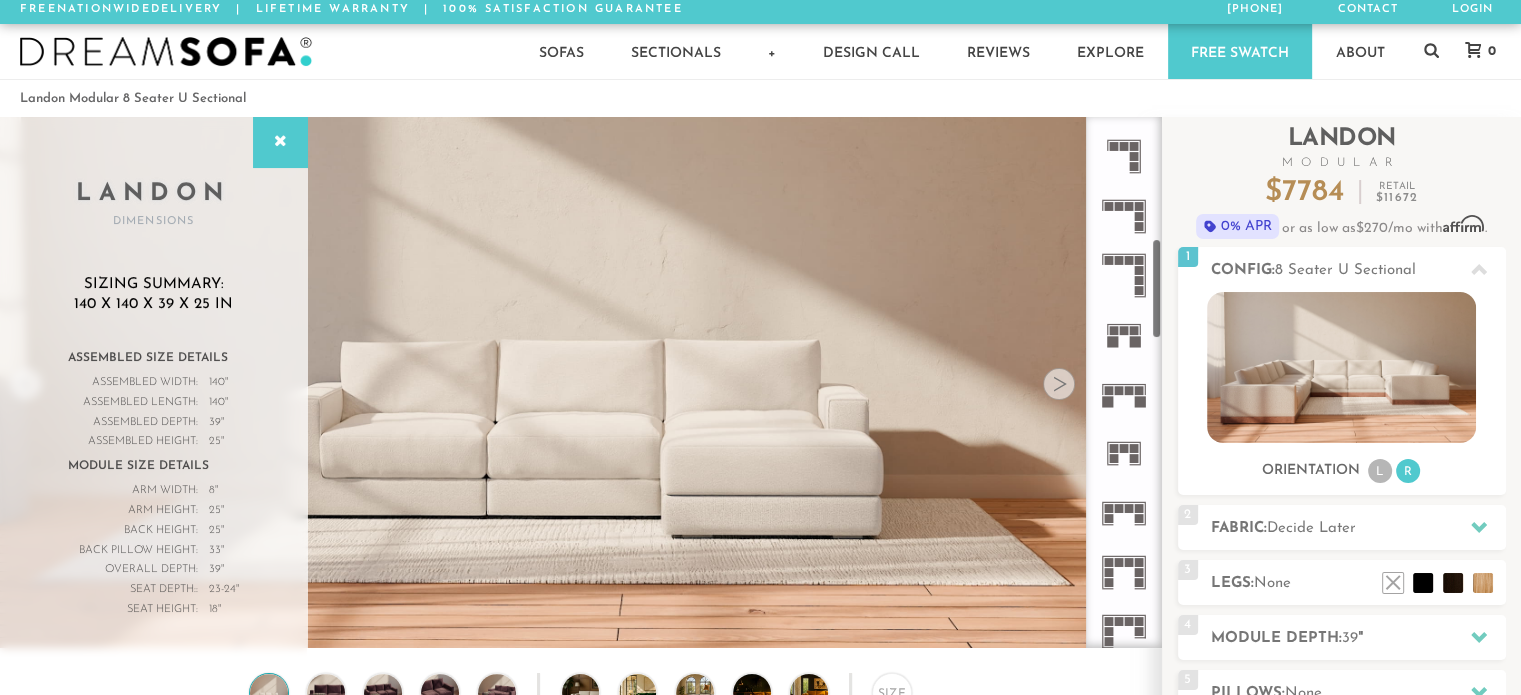 scroll, scrollTop: 641, scrollLeft: 0, axis: vertical 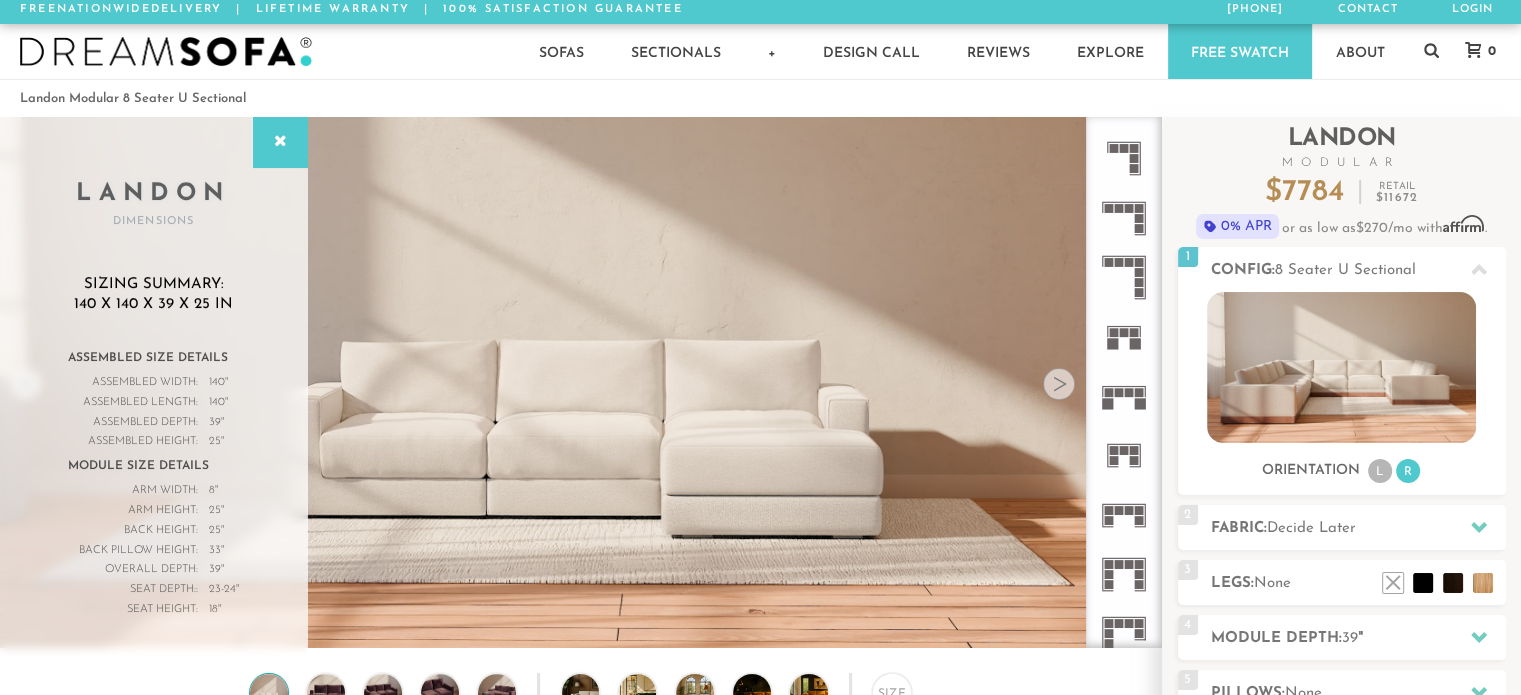 click 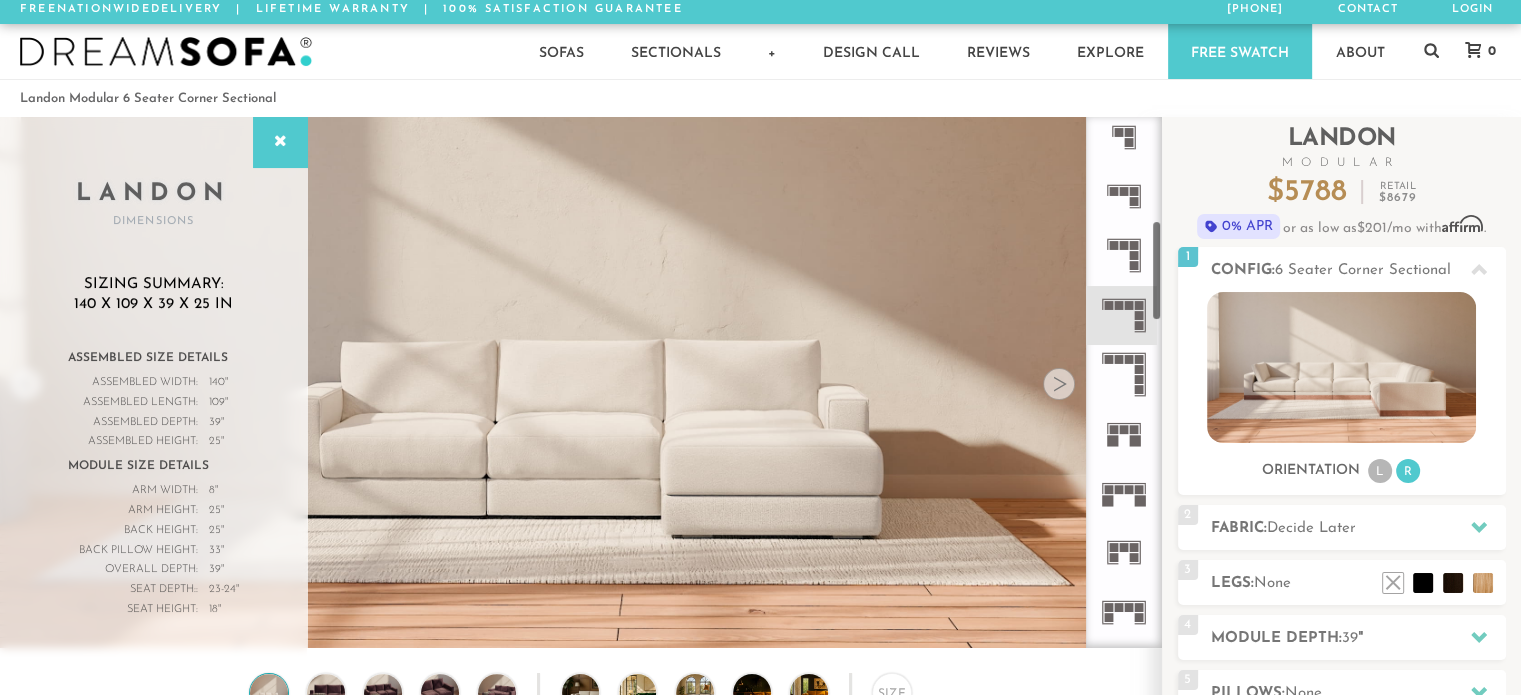scroll, scrollTop: 544, scrollLeft: 0, axis: vertical 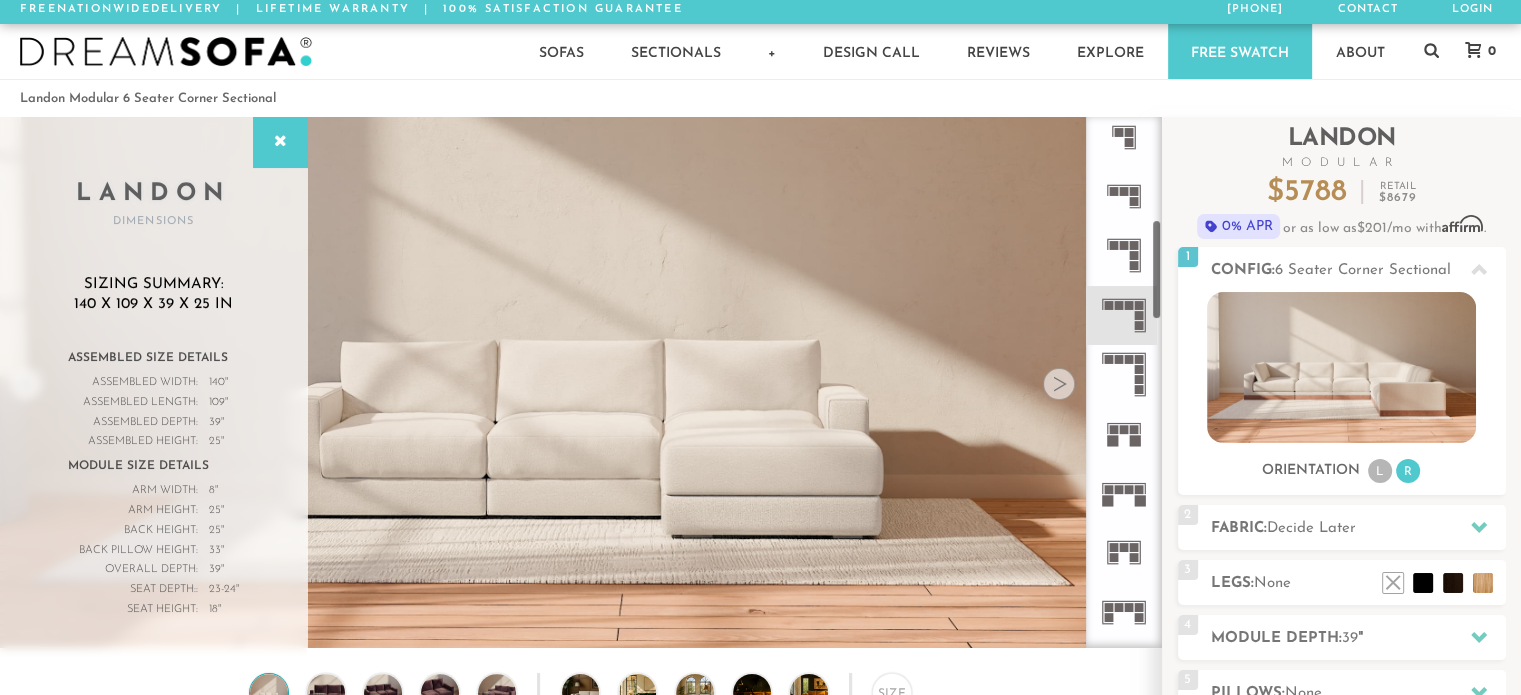click 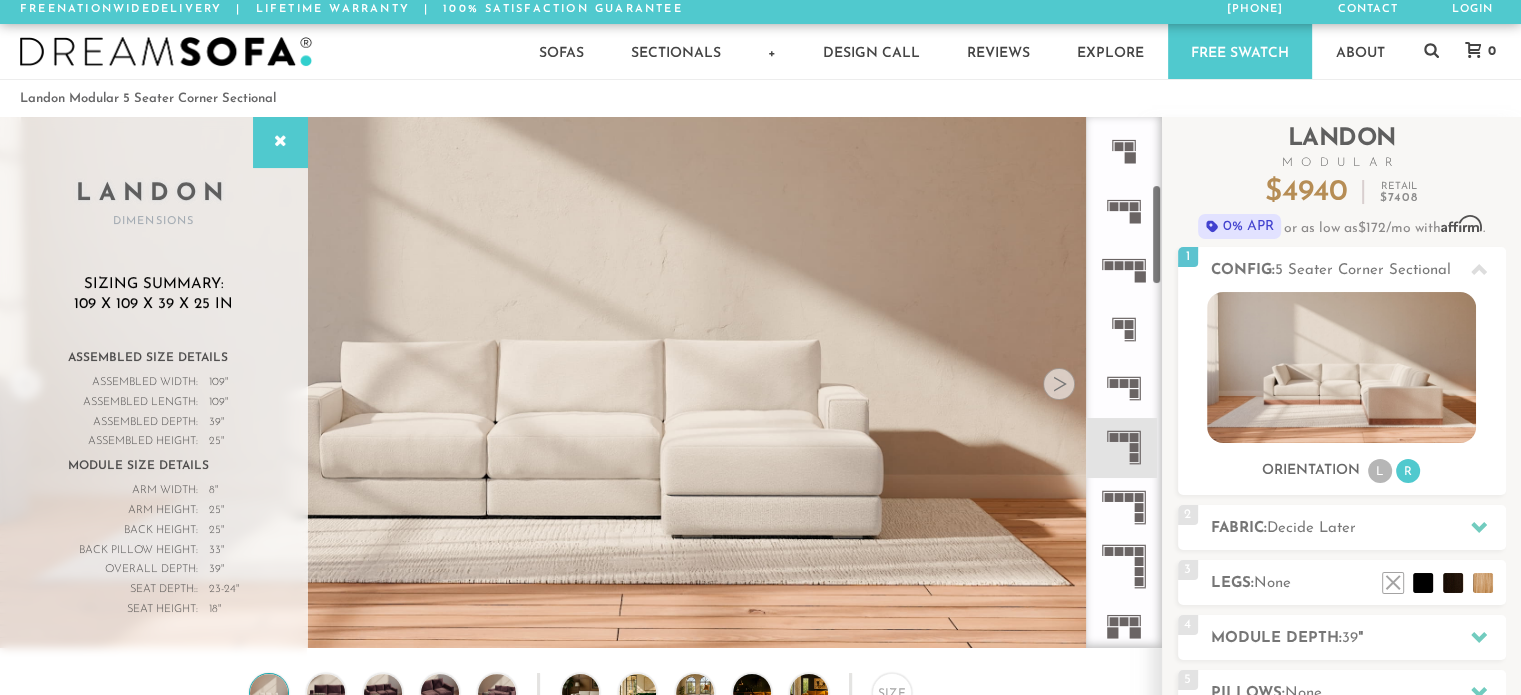 scroll, scrollTop: 348, scrollLeft: 0, axis: vertical 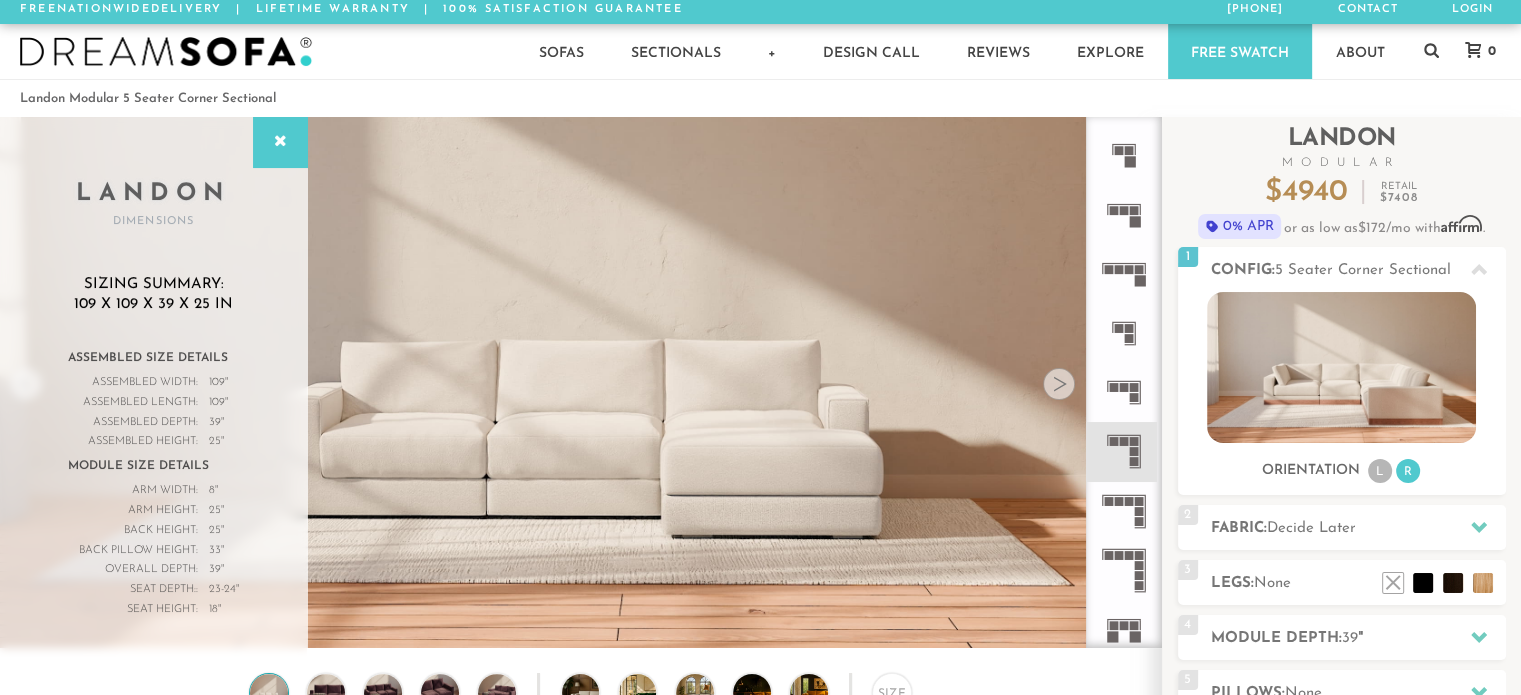click 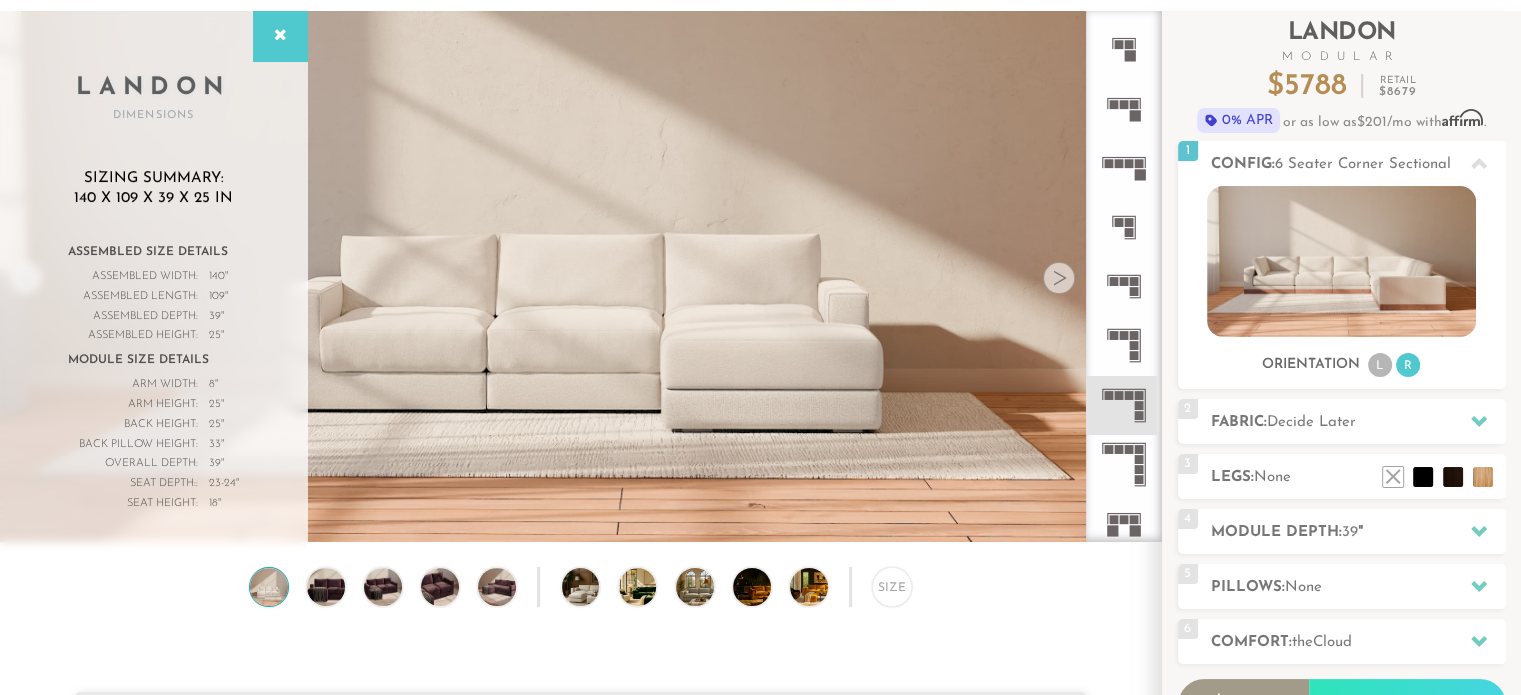 scroll, scrollTop: 0, scrollLeft: 0, axis: both 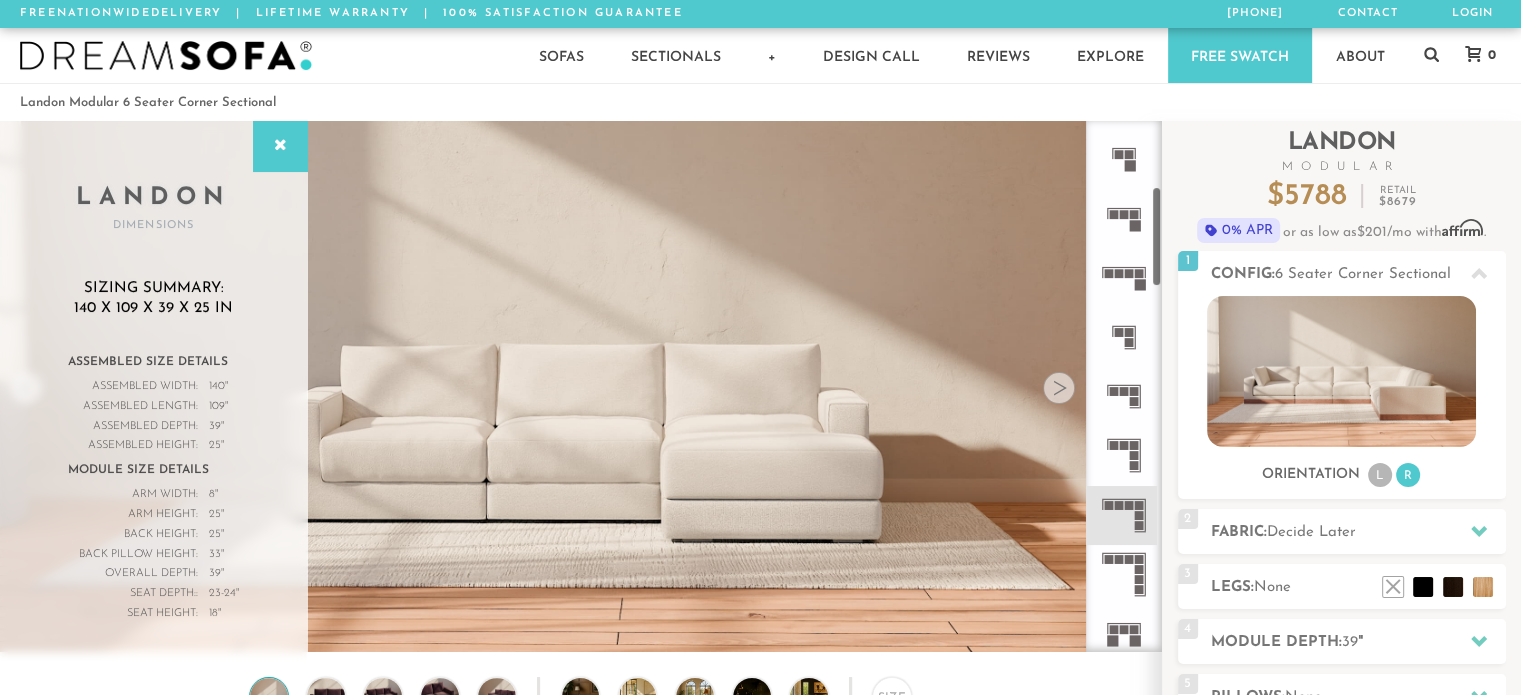 click 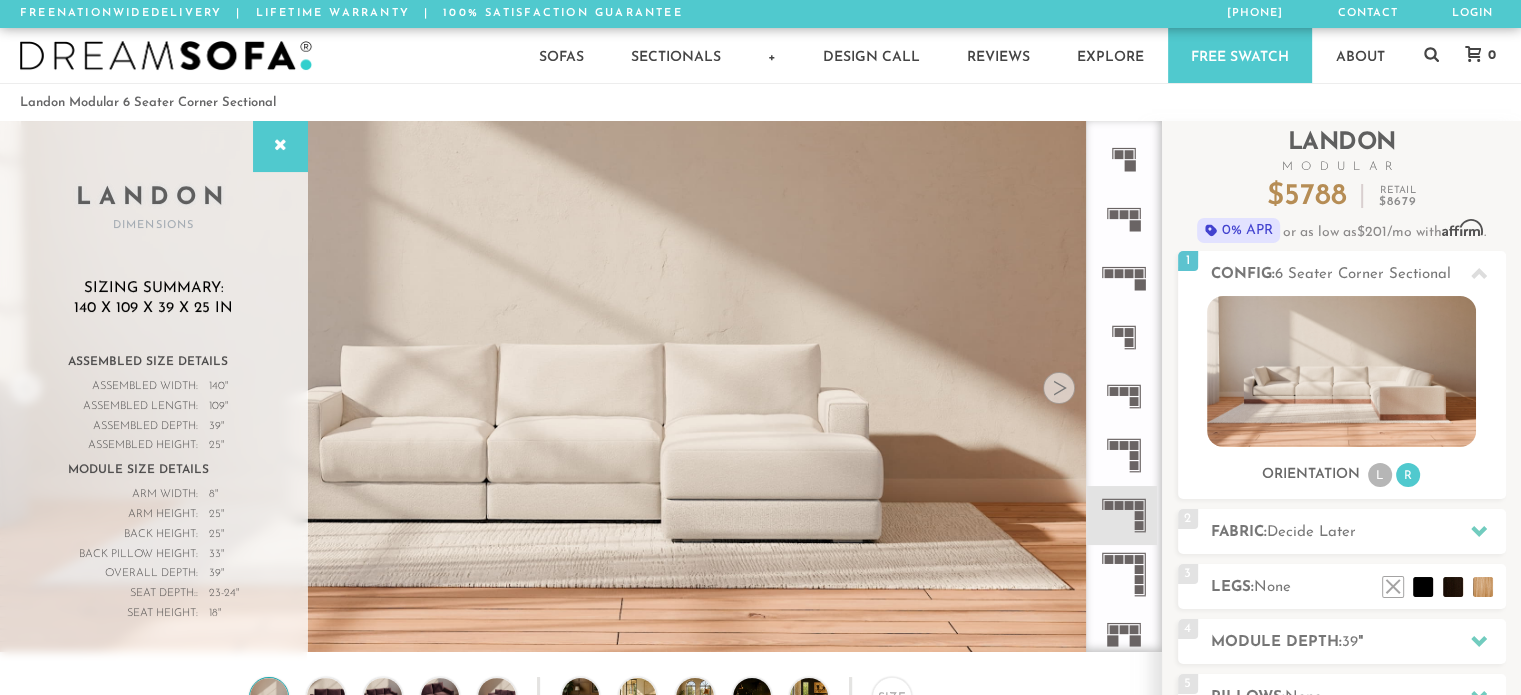 click 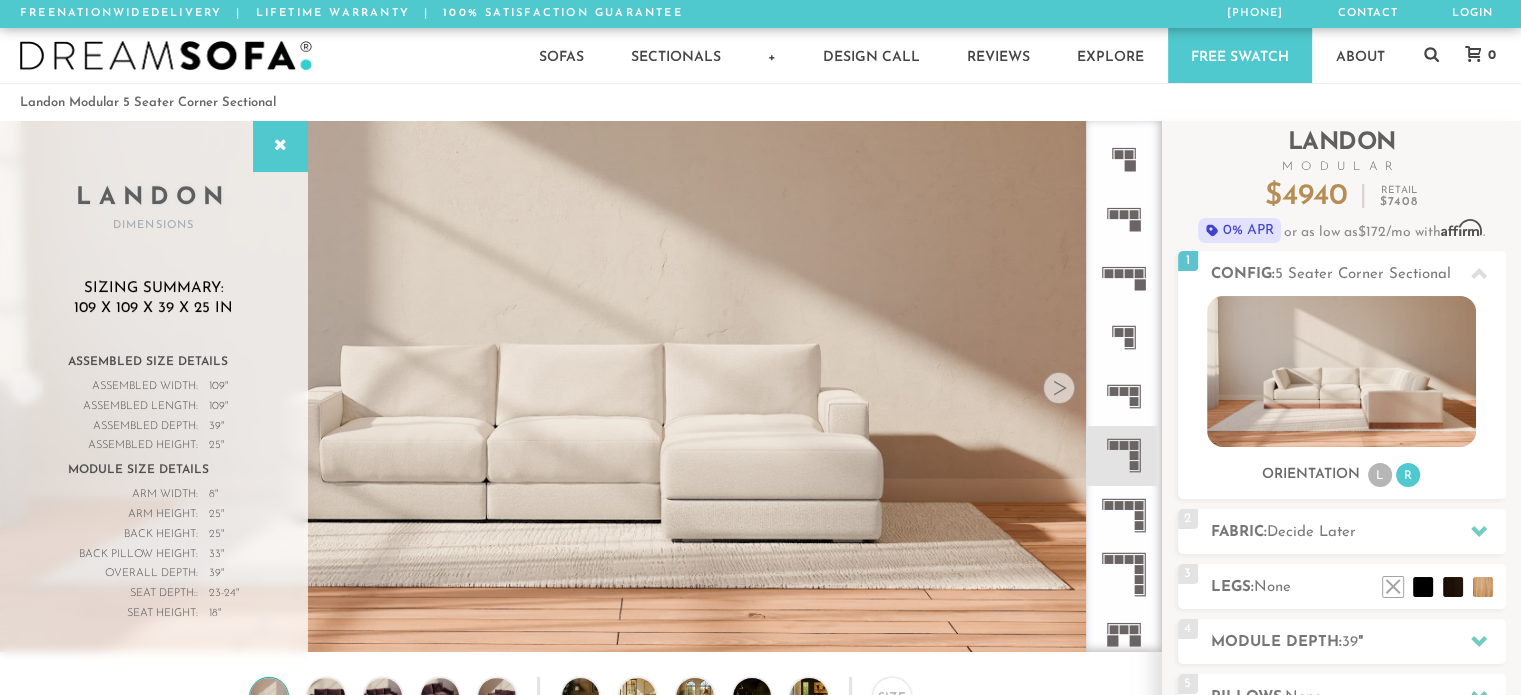 click 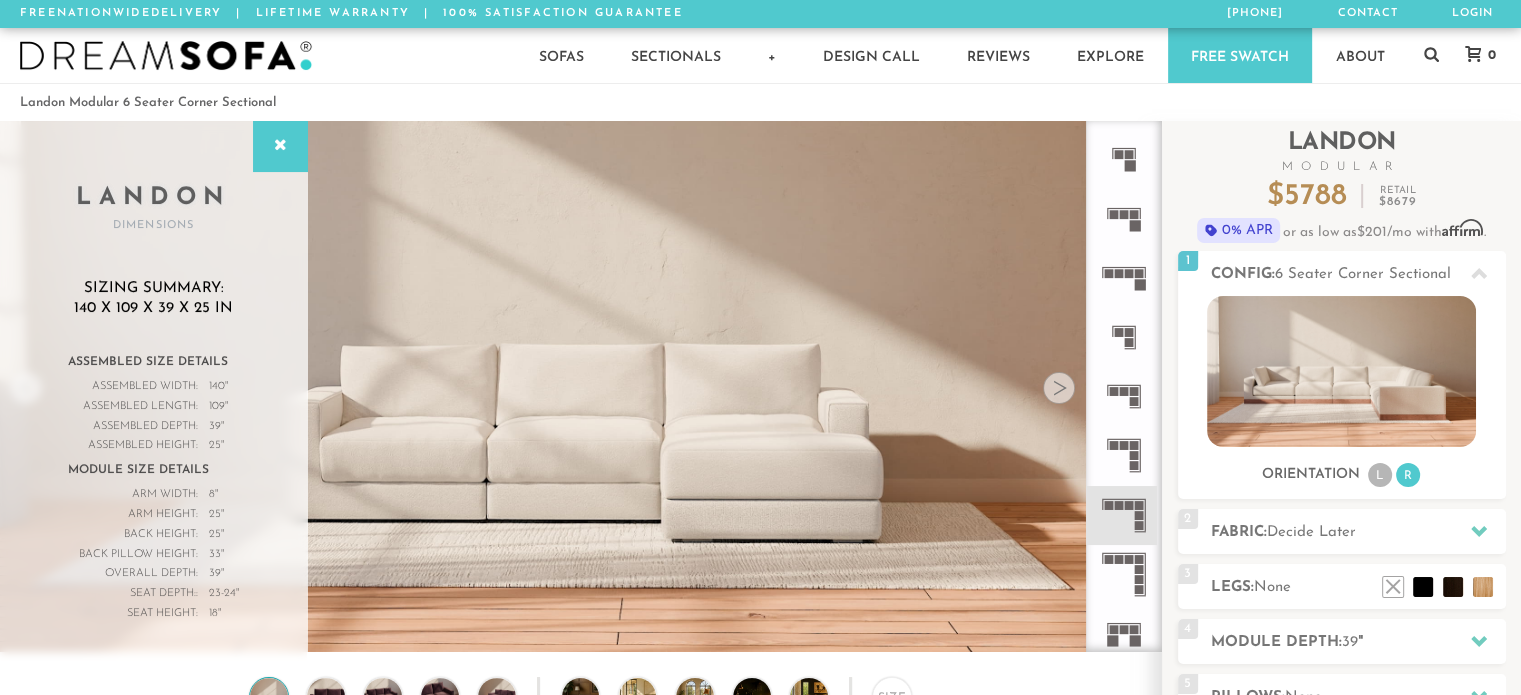 click 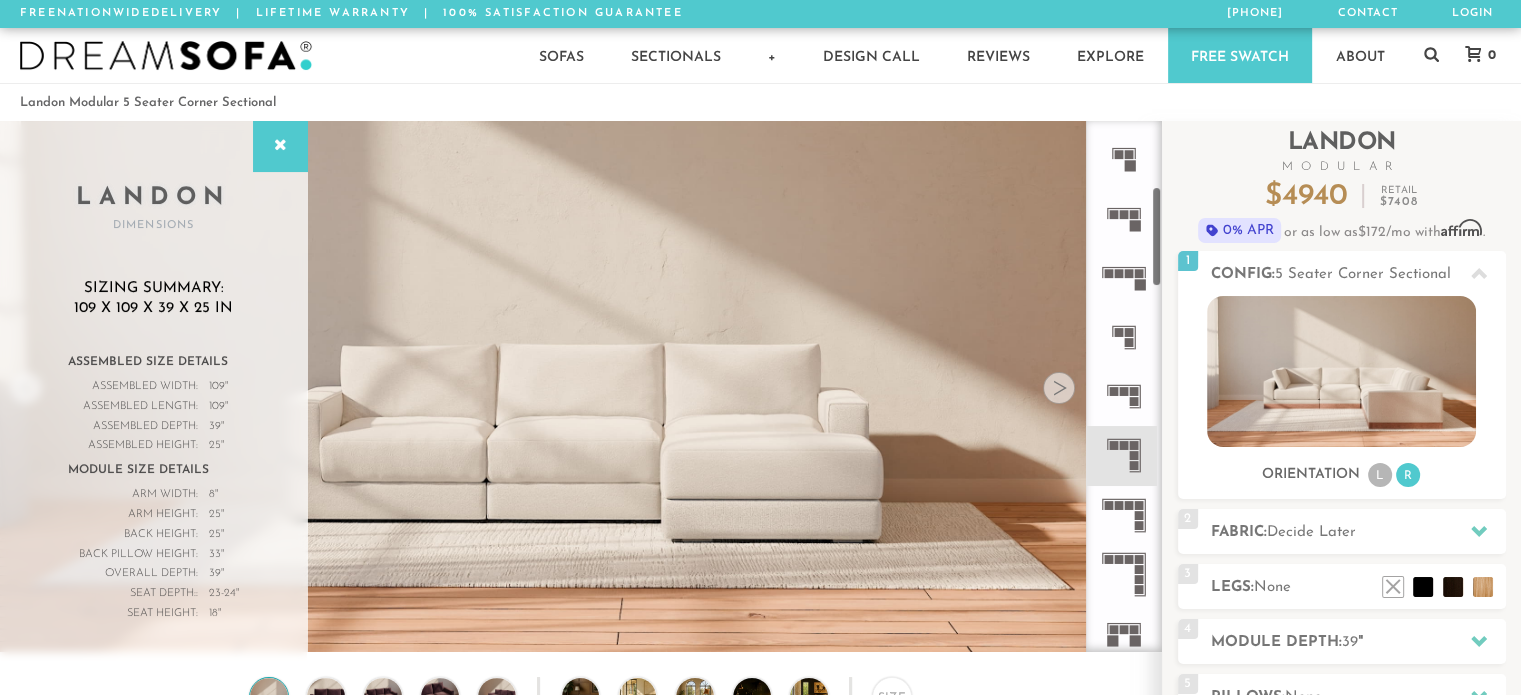 click 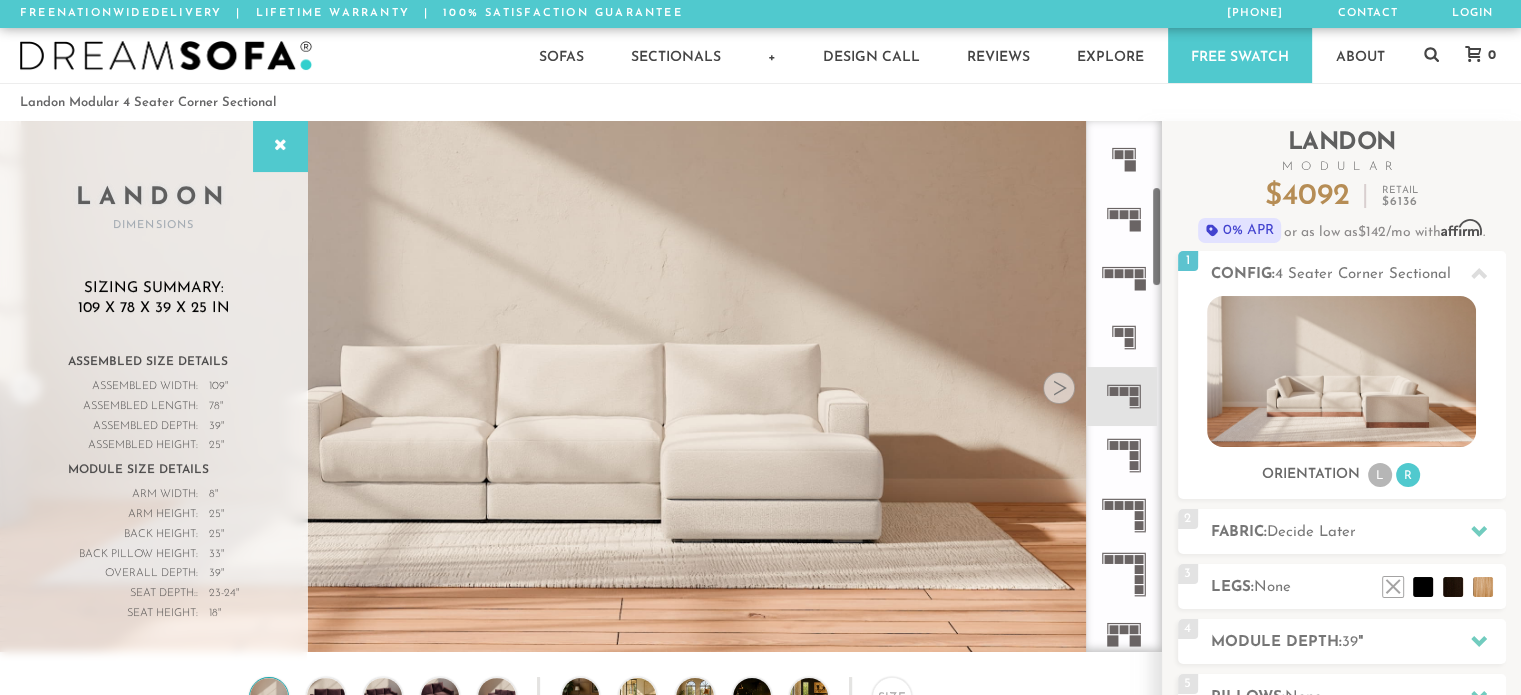 click 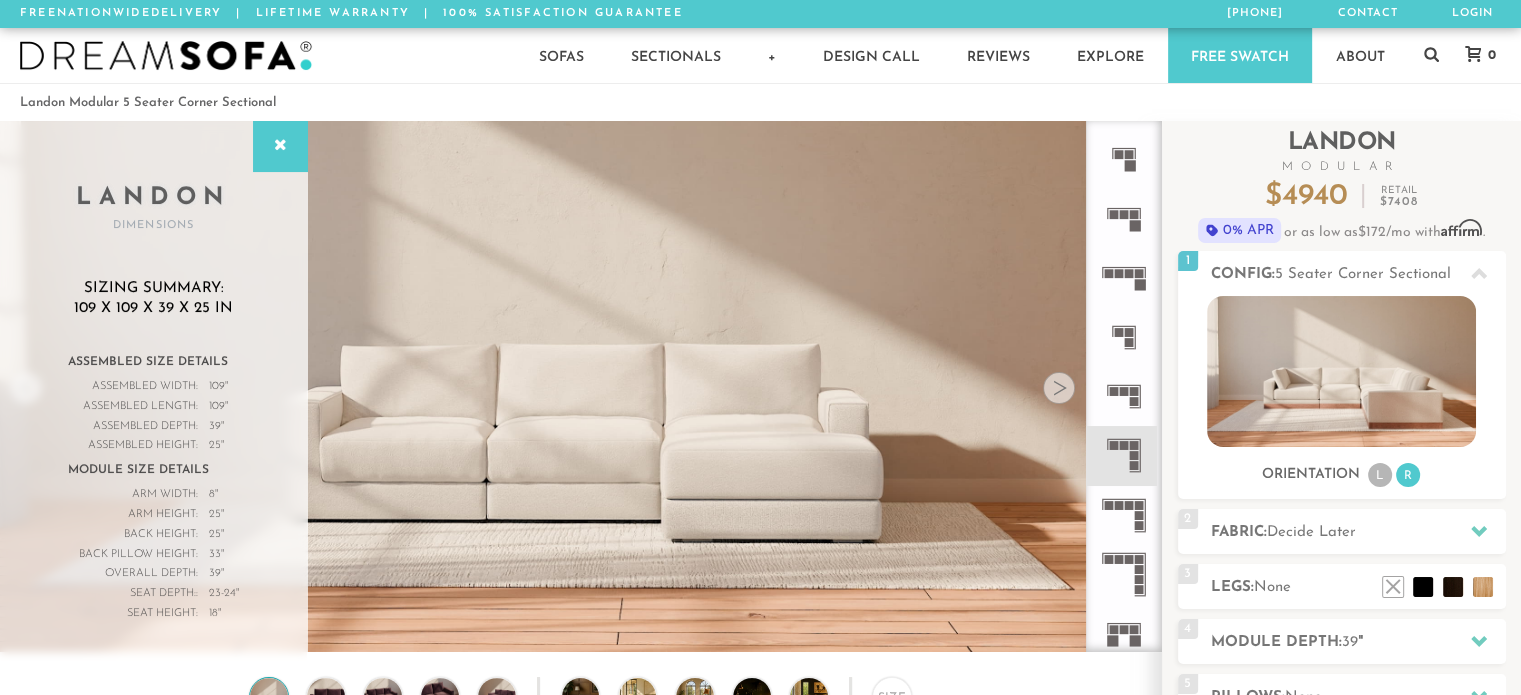 click 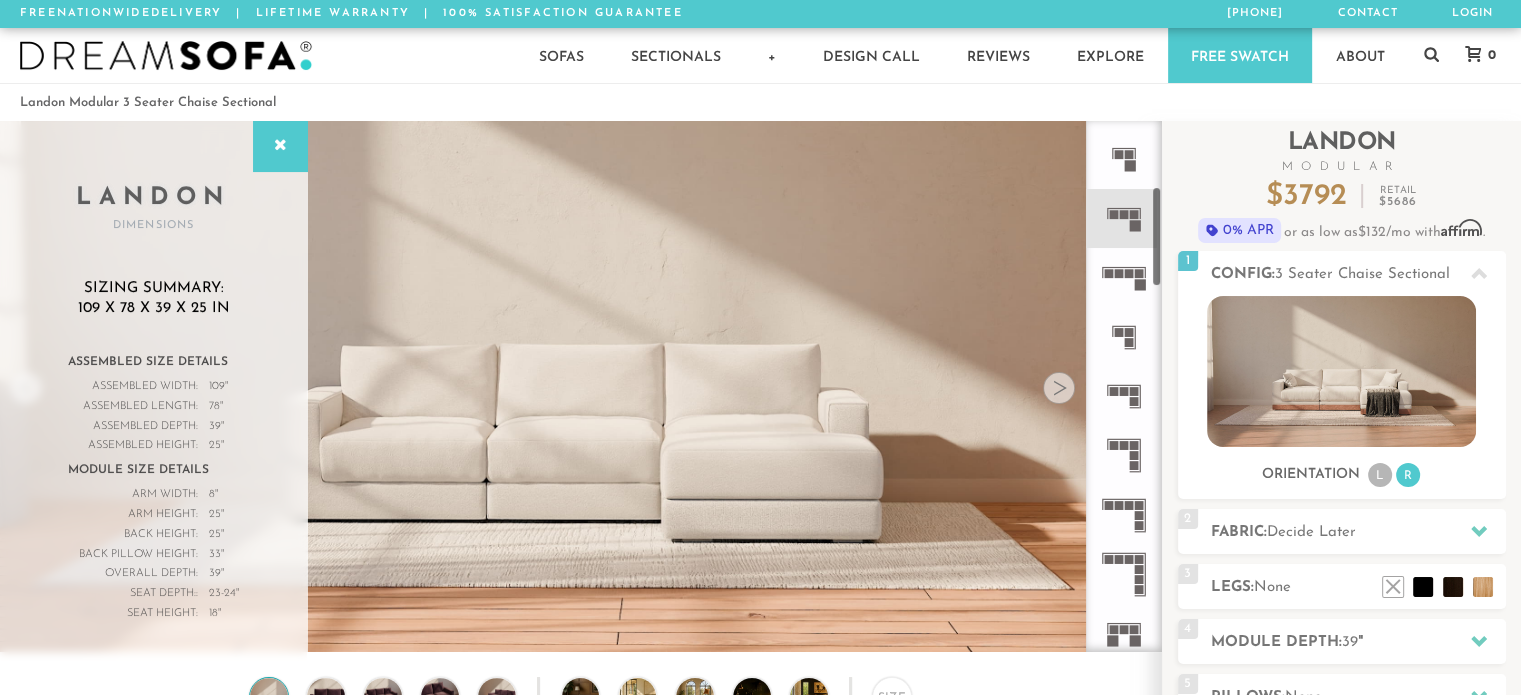click 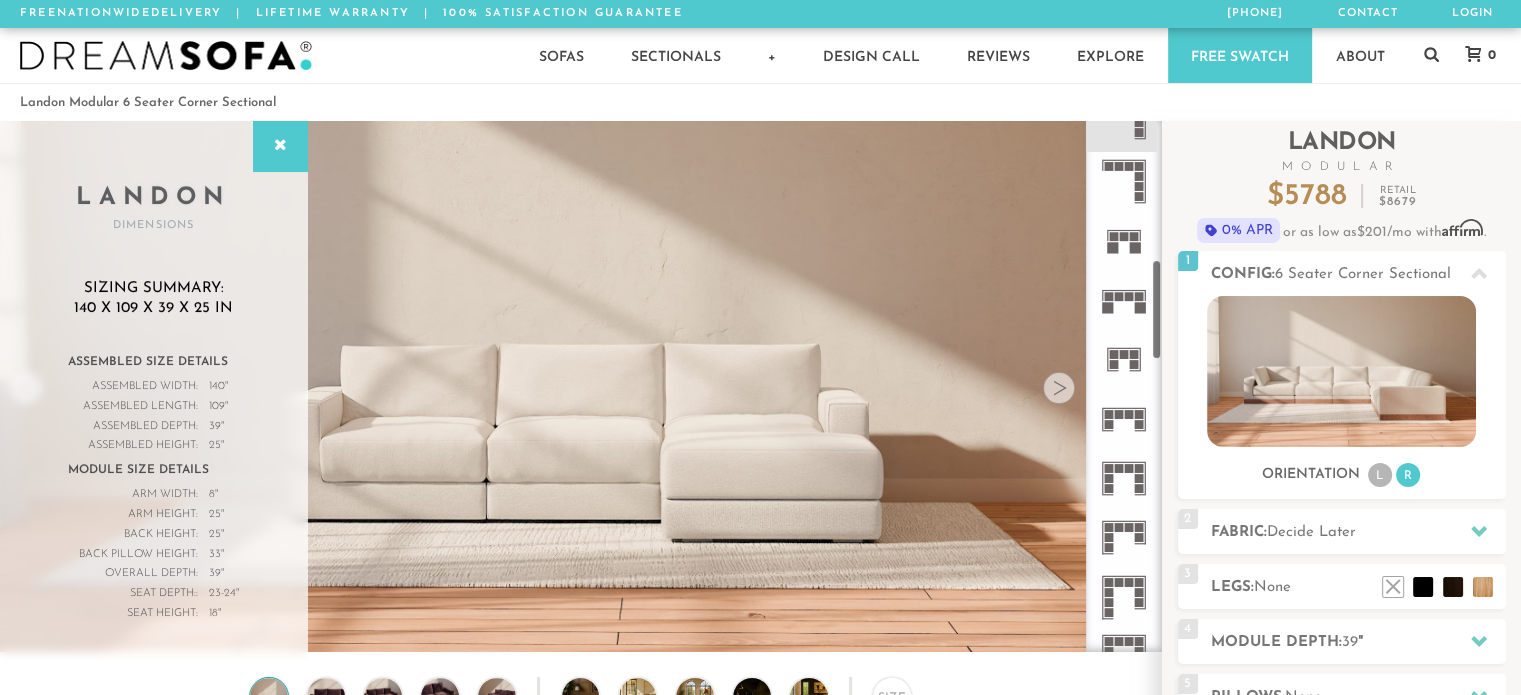 scroll, scrollTop: 748, scrollLeft: 0, axis: vertical 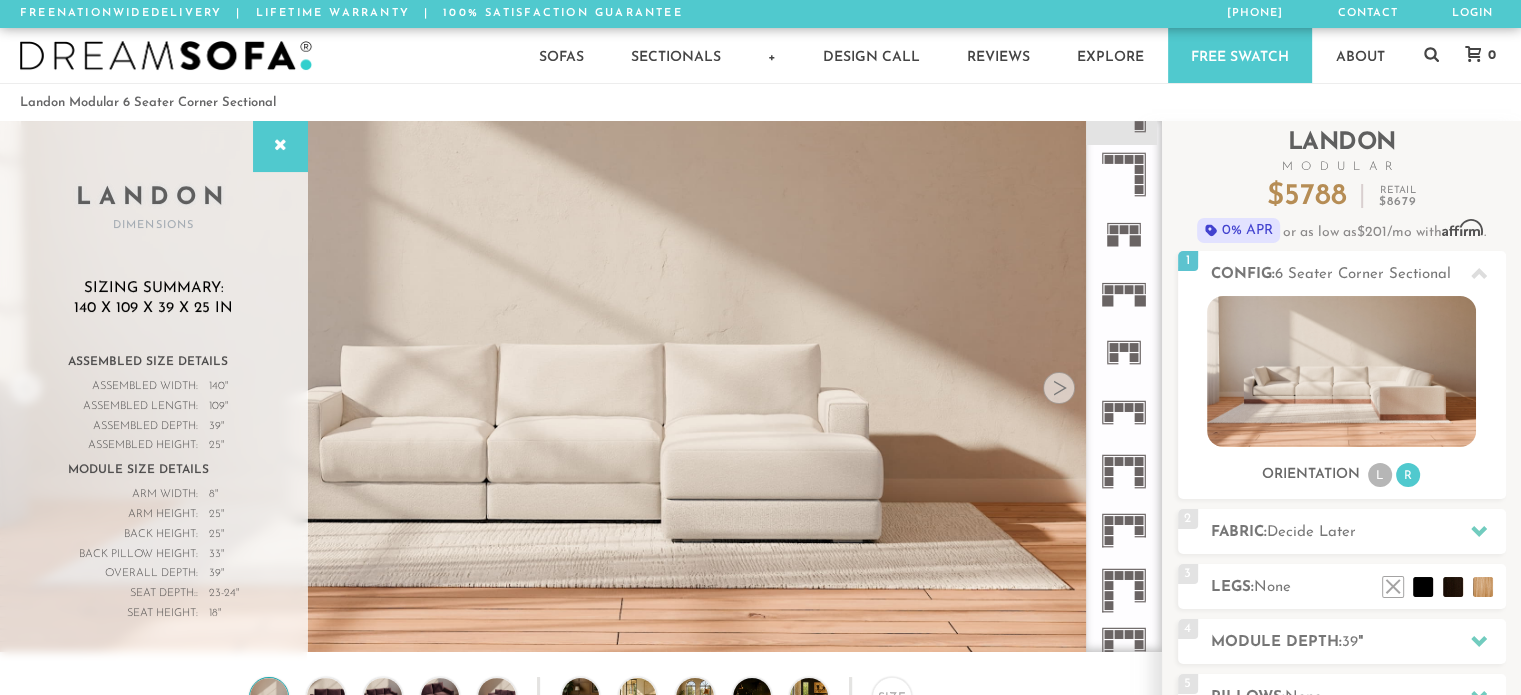 click 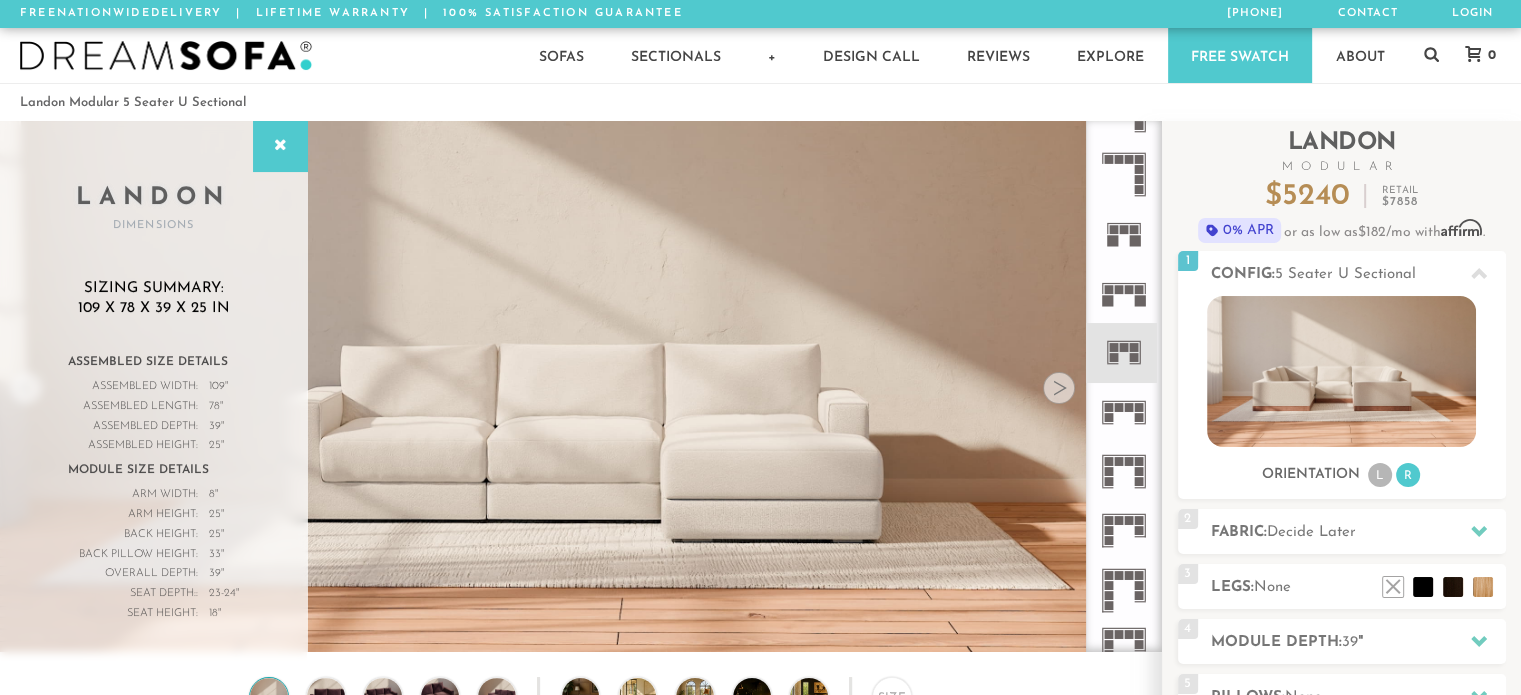 click 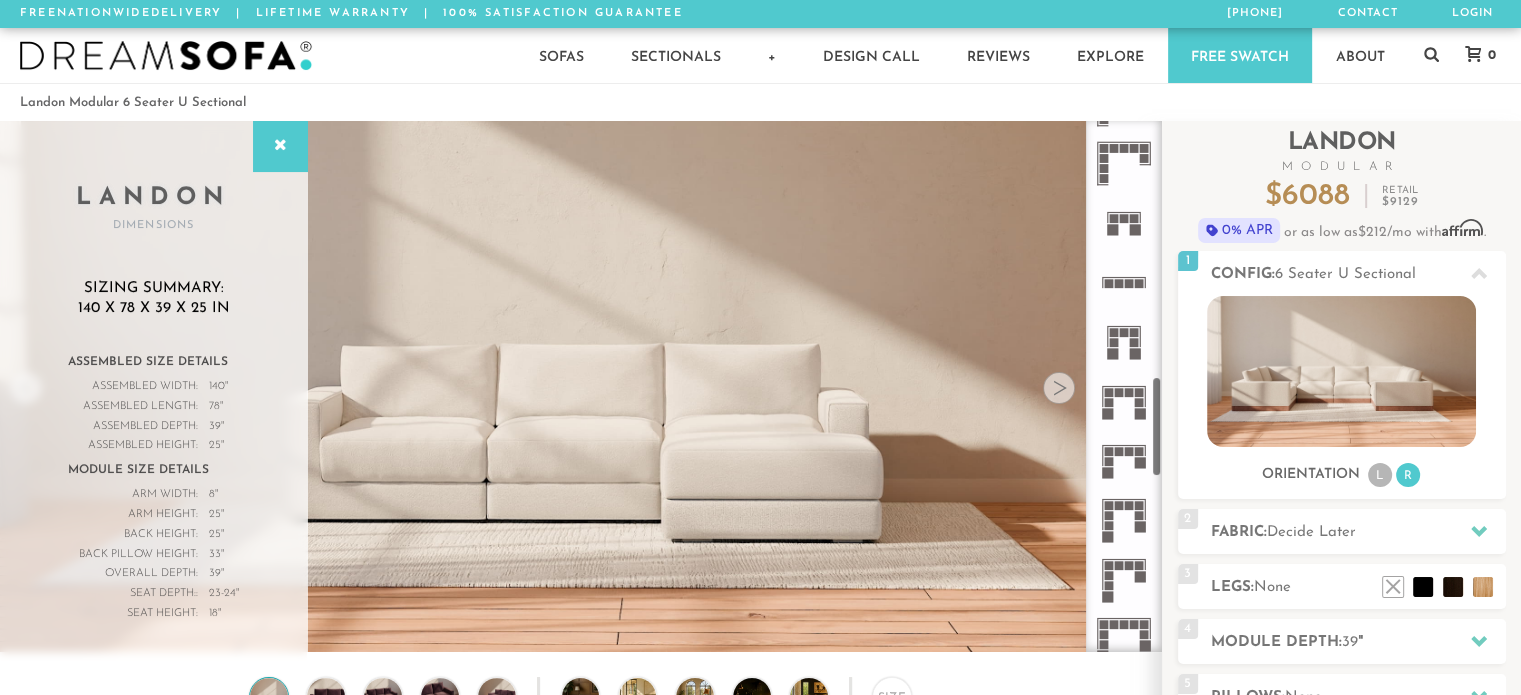 scroll, scrollTop: 1355, scrollLeft: 0, axis: vertical 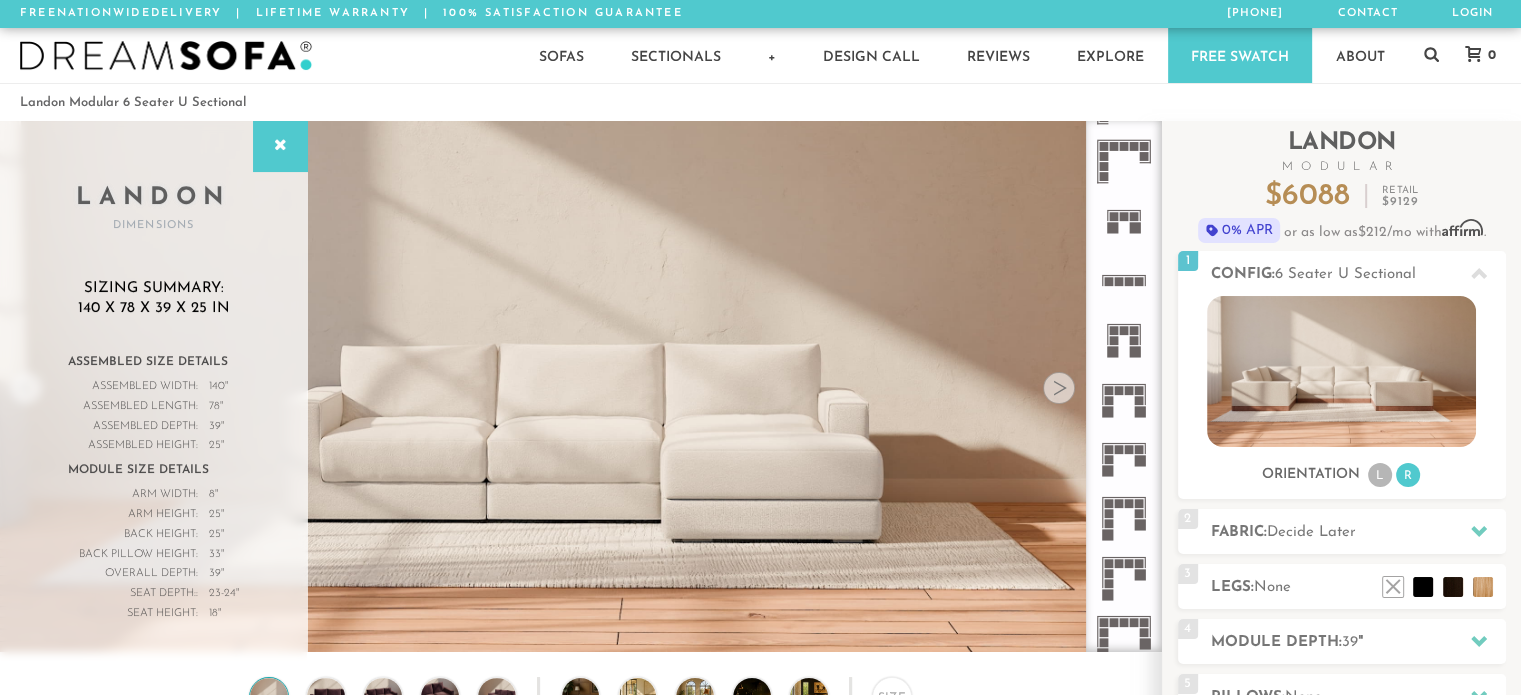 click 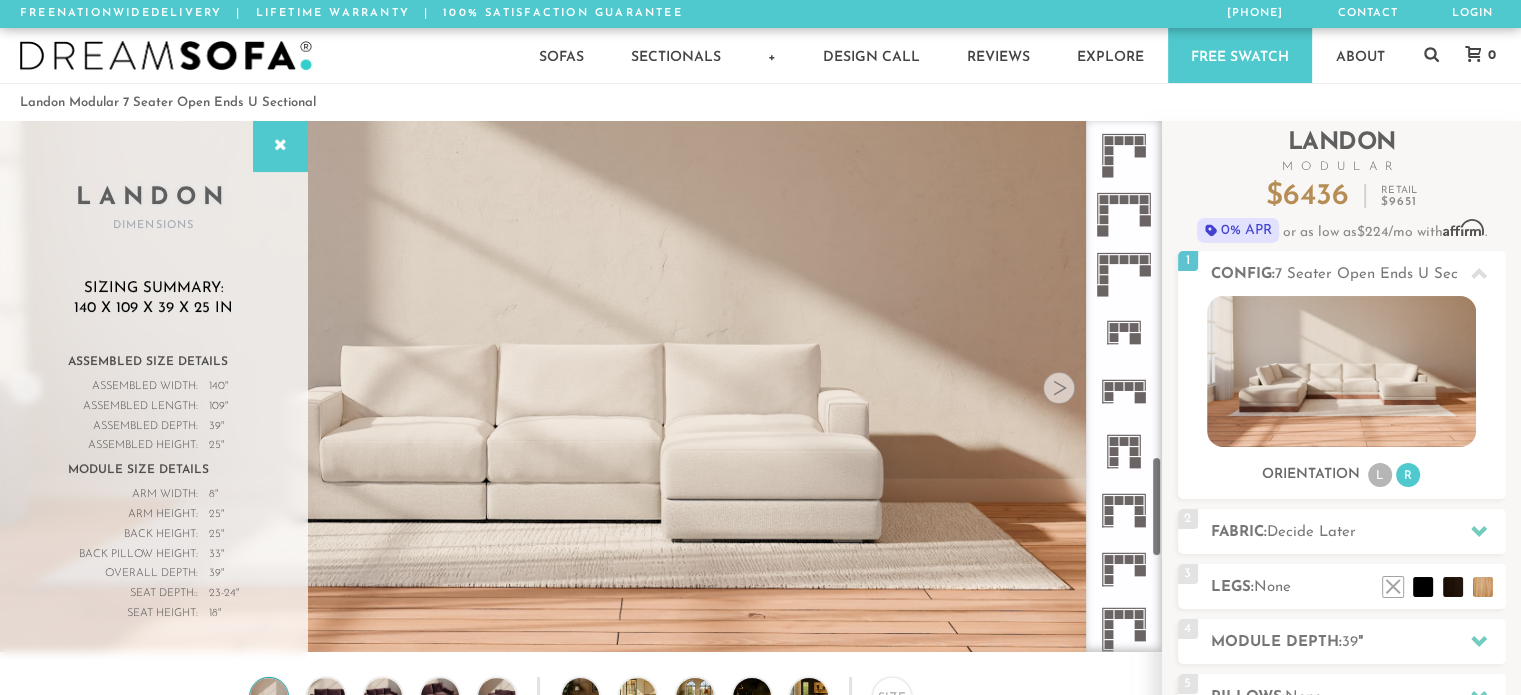 scroll, scrollTop: 1786, scrollLeft: 0, axis: vertical 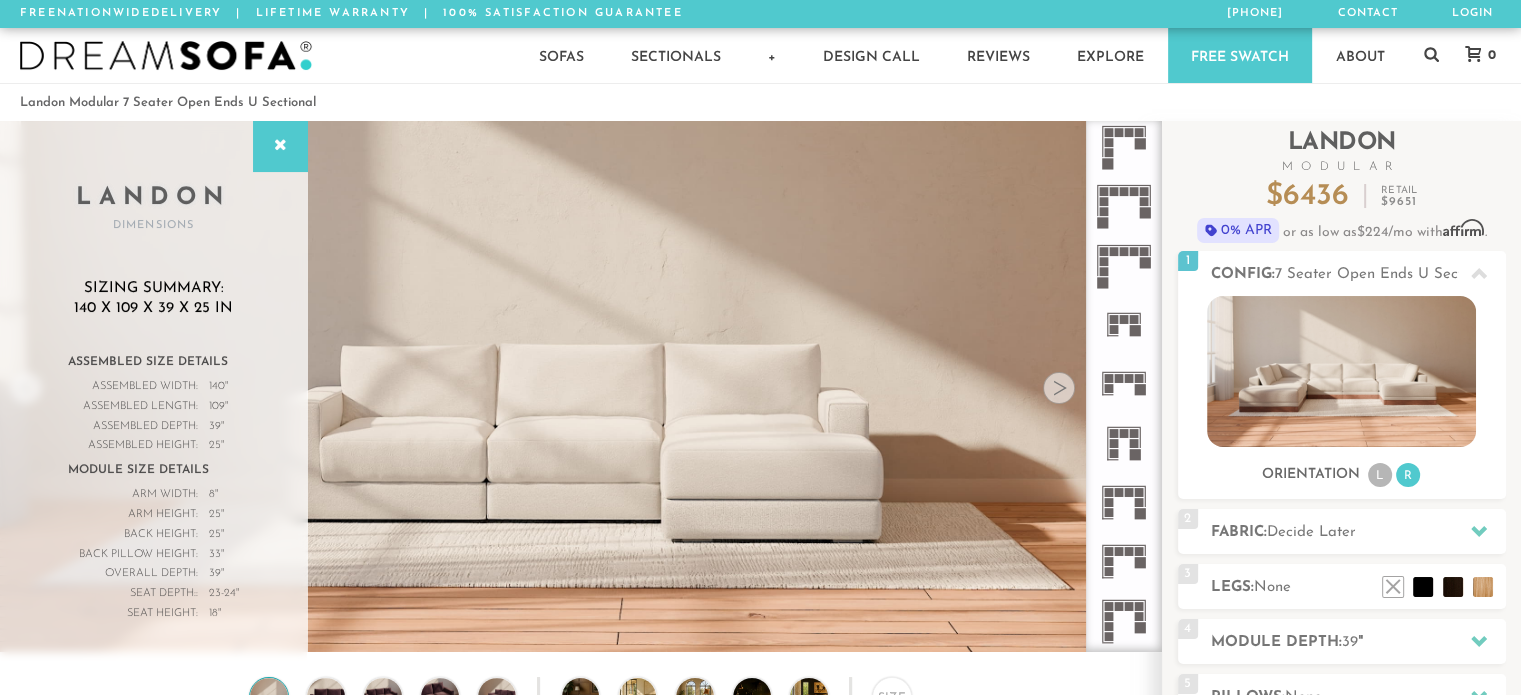 click 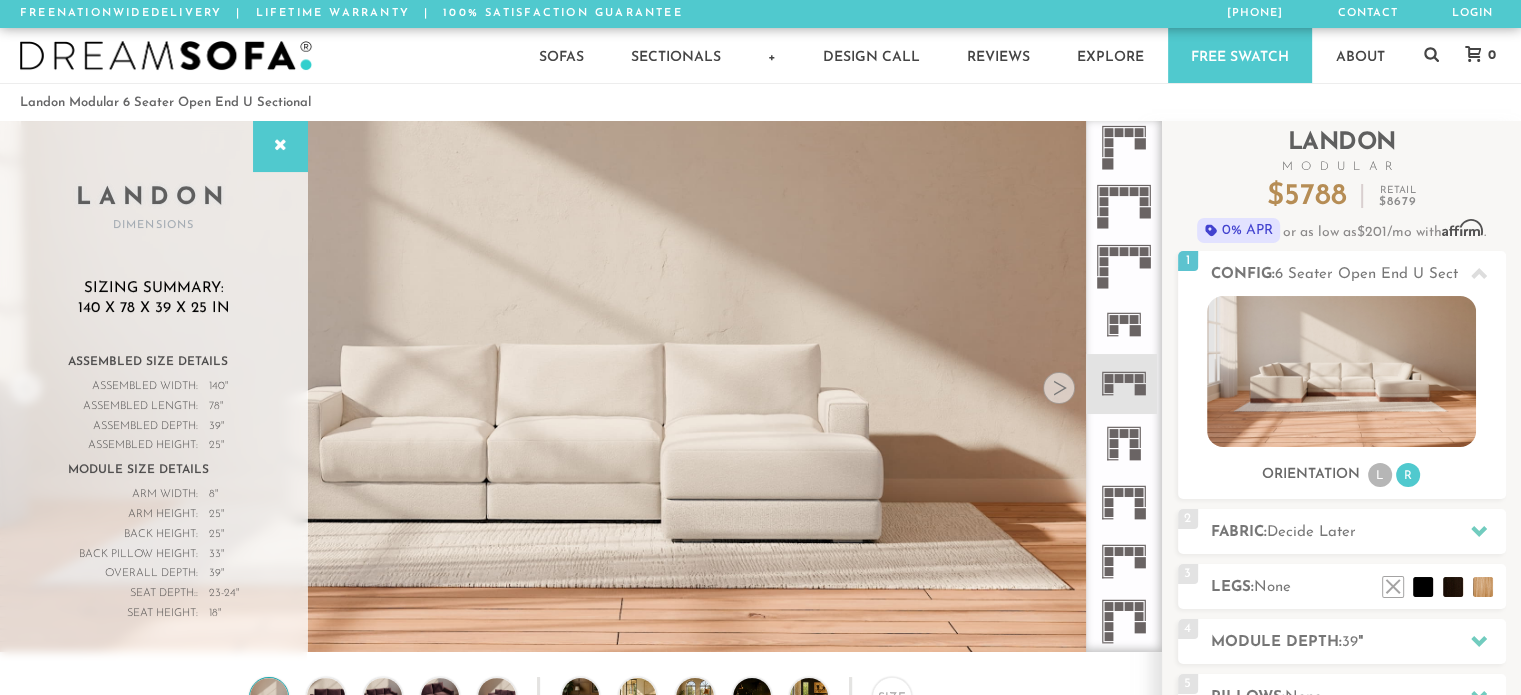 click 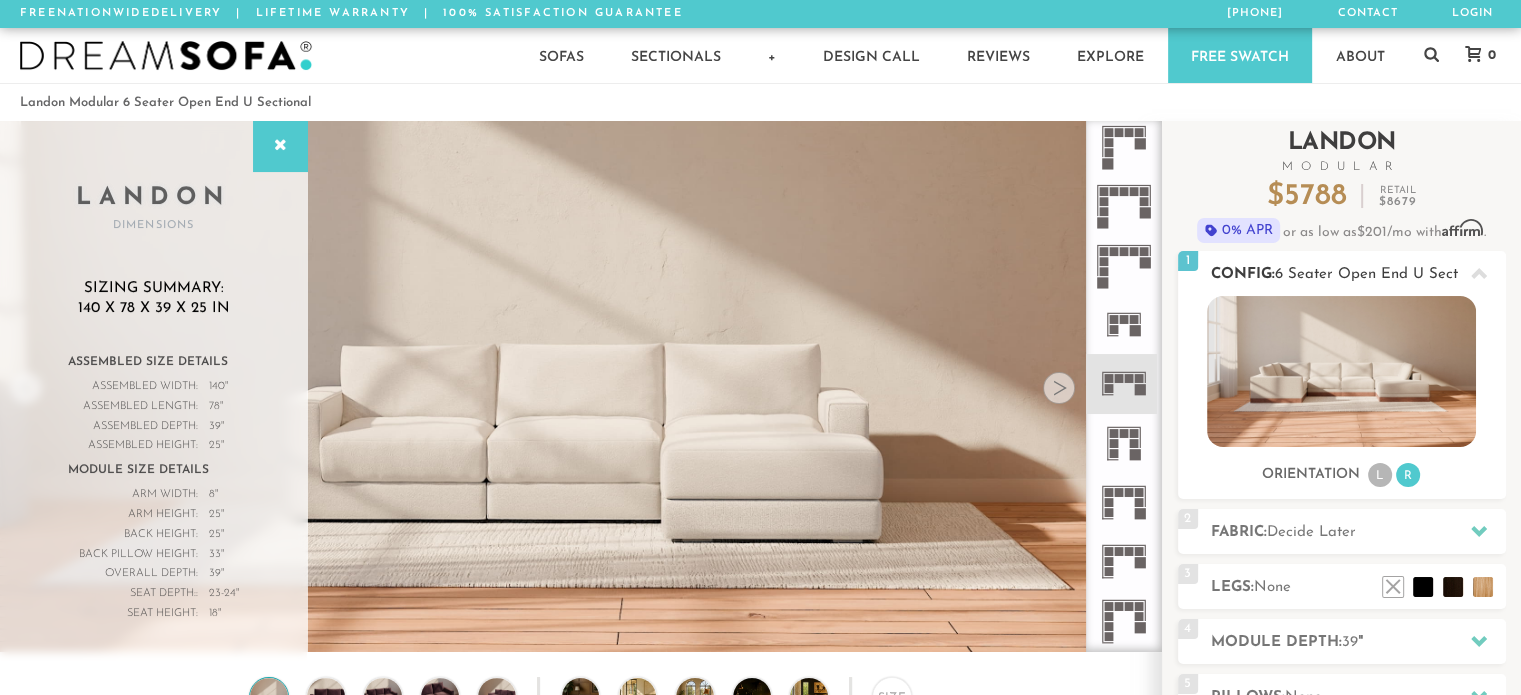 click on "L" at bounding box center (1380, 475) 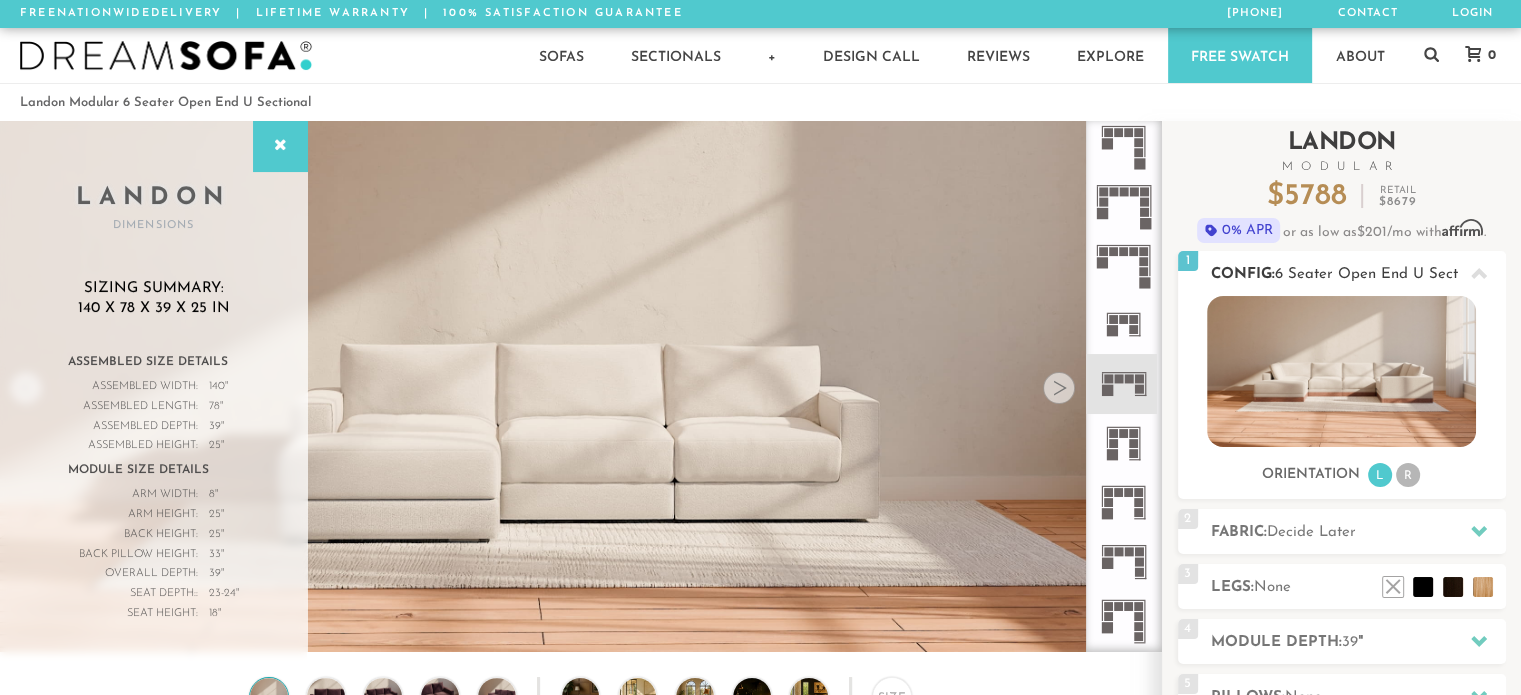 click at bounding box center (1341, 371) 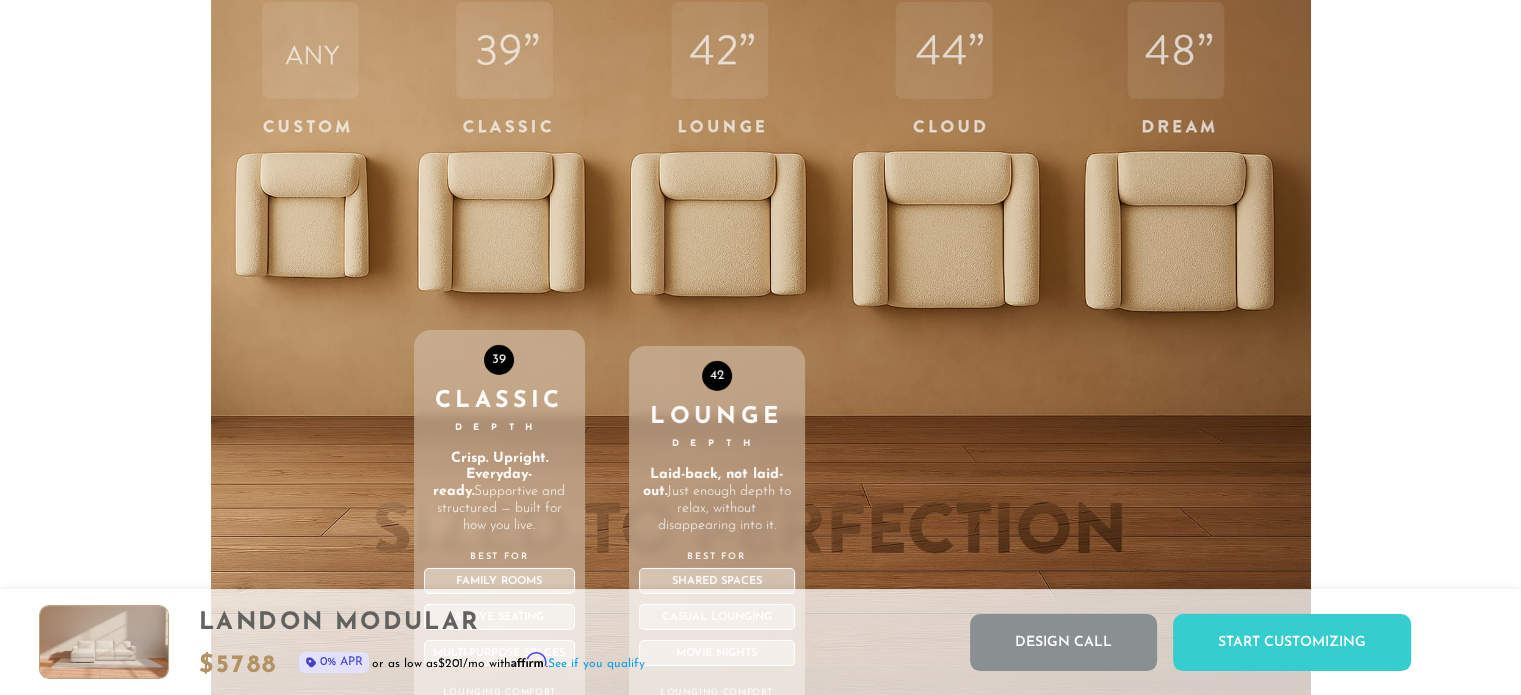 scroll, scrollTop: 6690, scrollLeft: 0, axis: vertical 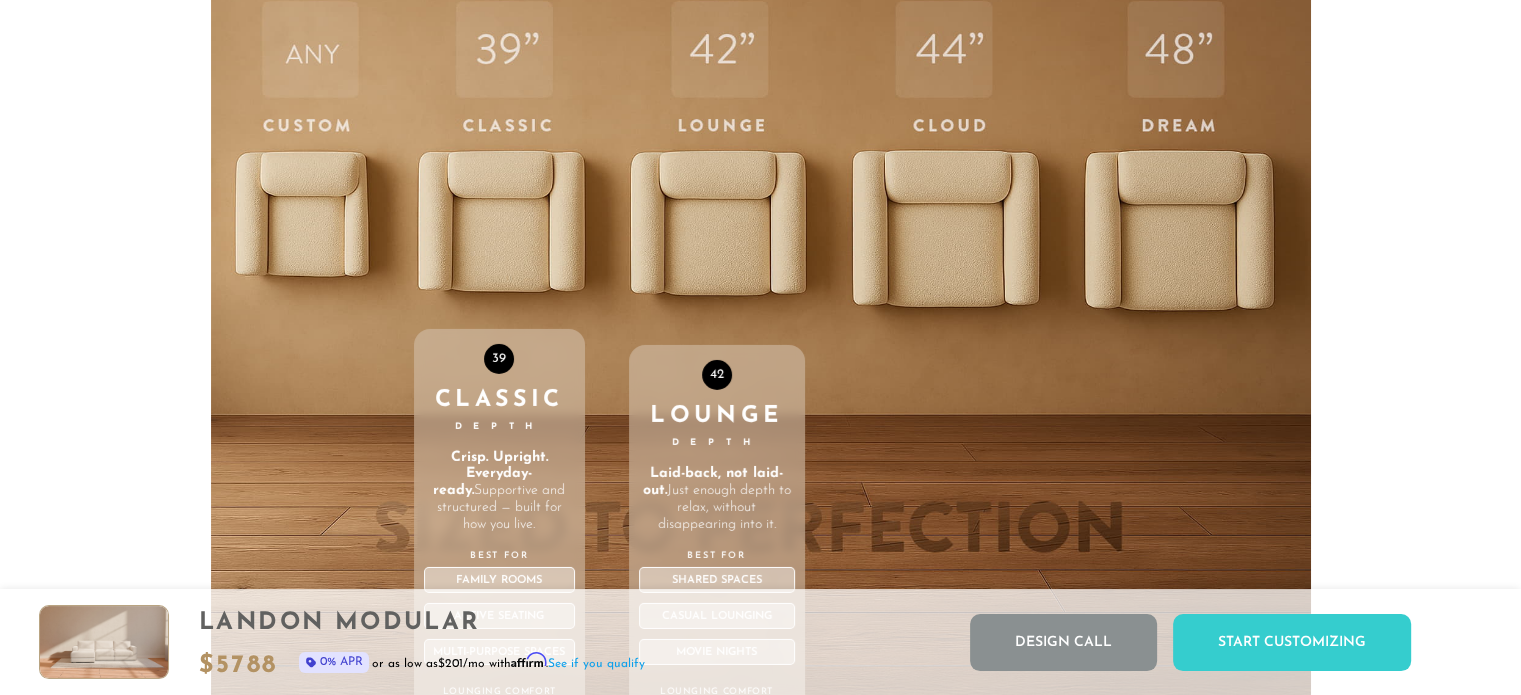 click on "42
Lounge Depth
Laid-back, not laid-out.  Just enough depth to relax, without disappearing into it.
Best For Shared Spaces Casual Lounging Movie Nights
Lounging Comfort
Posture Support
Versatility" at bounding box center [717, 388] 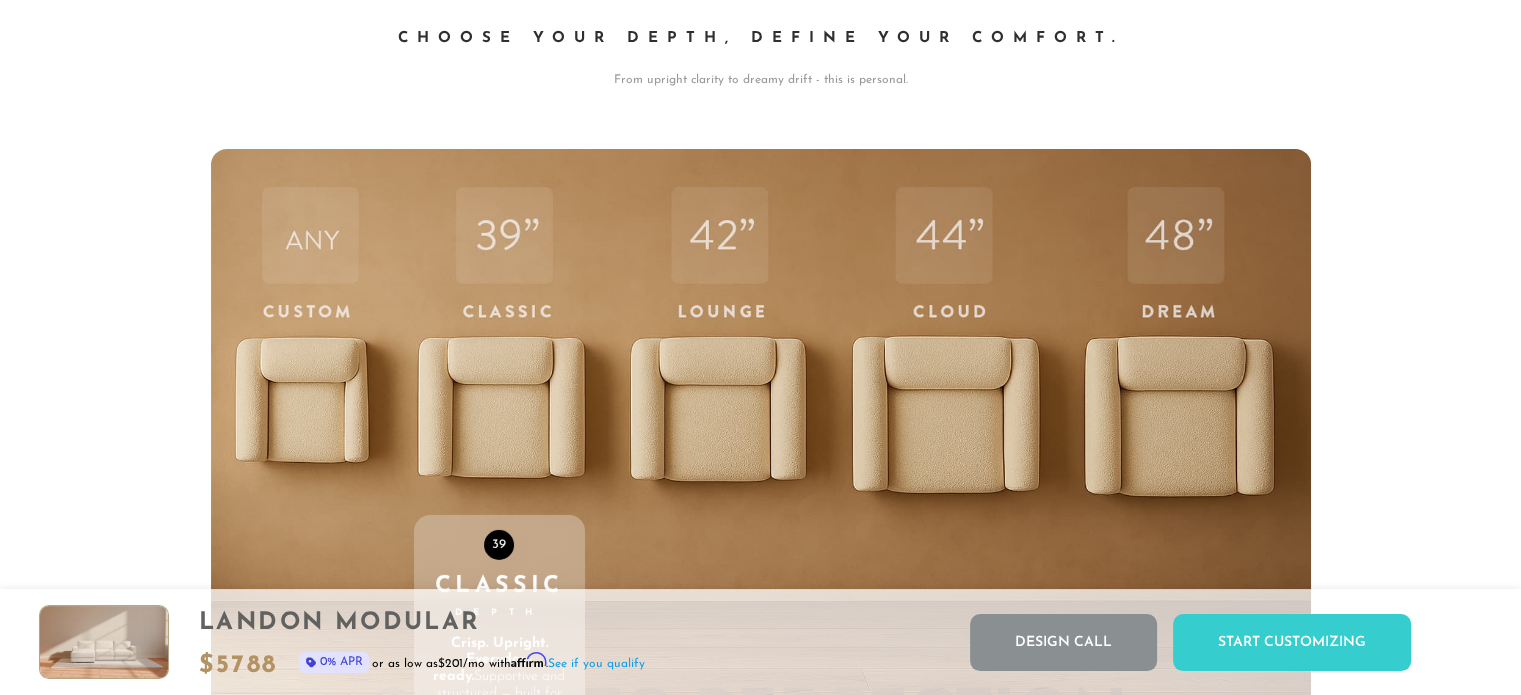 scroll, scrollTop: 6497, scrollLeft: 0, axis: vertical 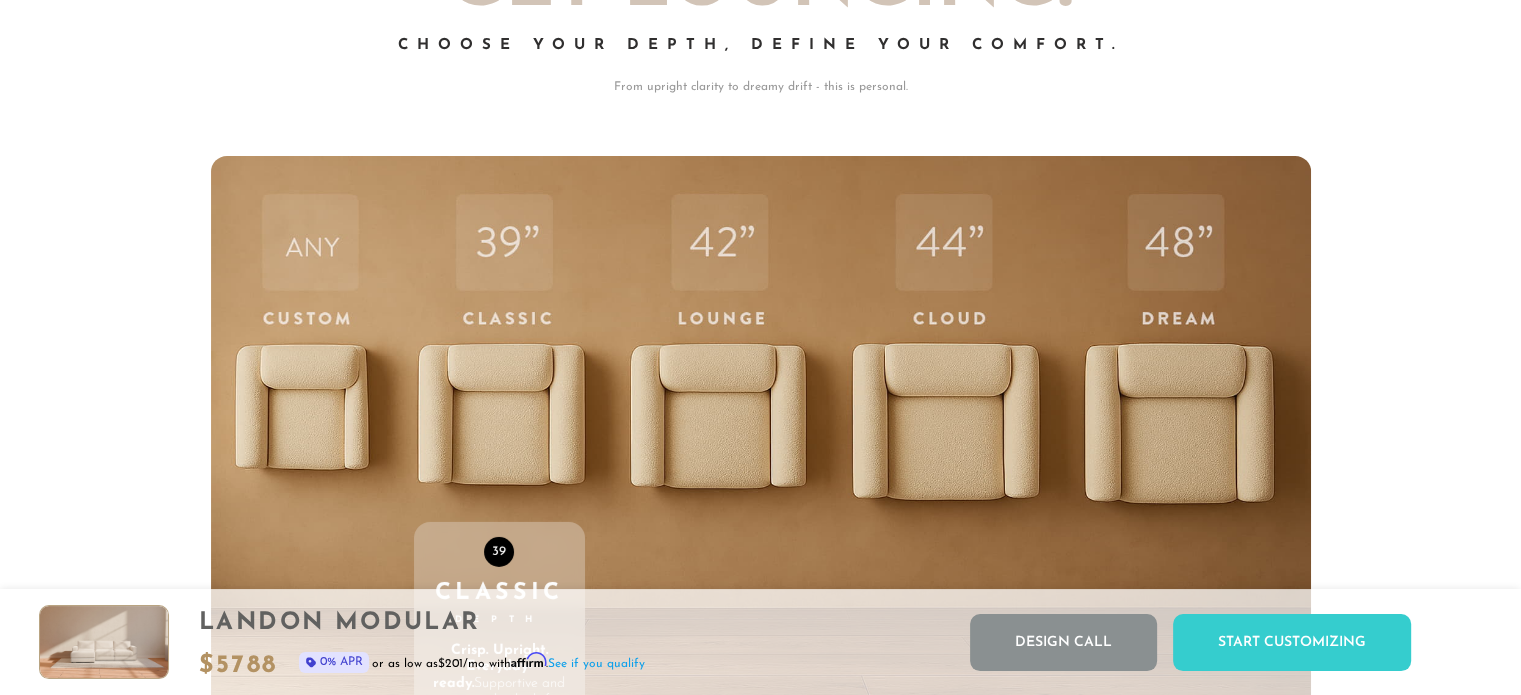 click on "39
Classic Depth
Crisp. Upright. Everyday-ready.  Supportive and structured — built for how you live.
Best For Family Rooms Active Seating Multi-purpose Spaces
Lounging Comfort
Posture Support
Versatility" at bounding box center [499, 581] 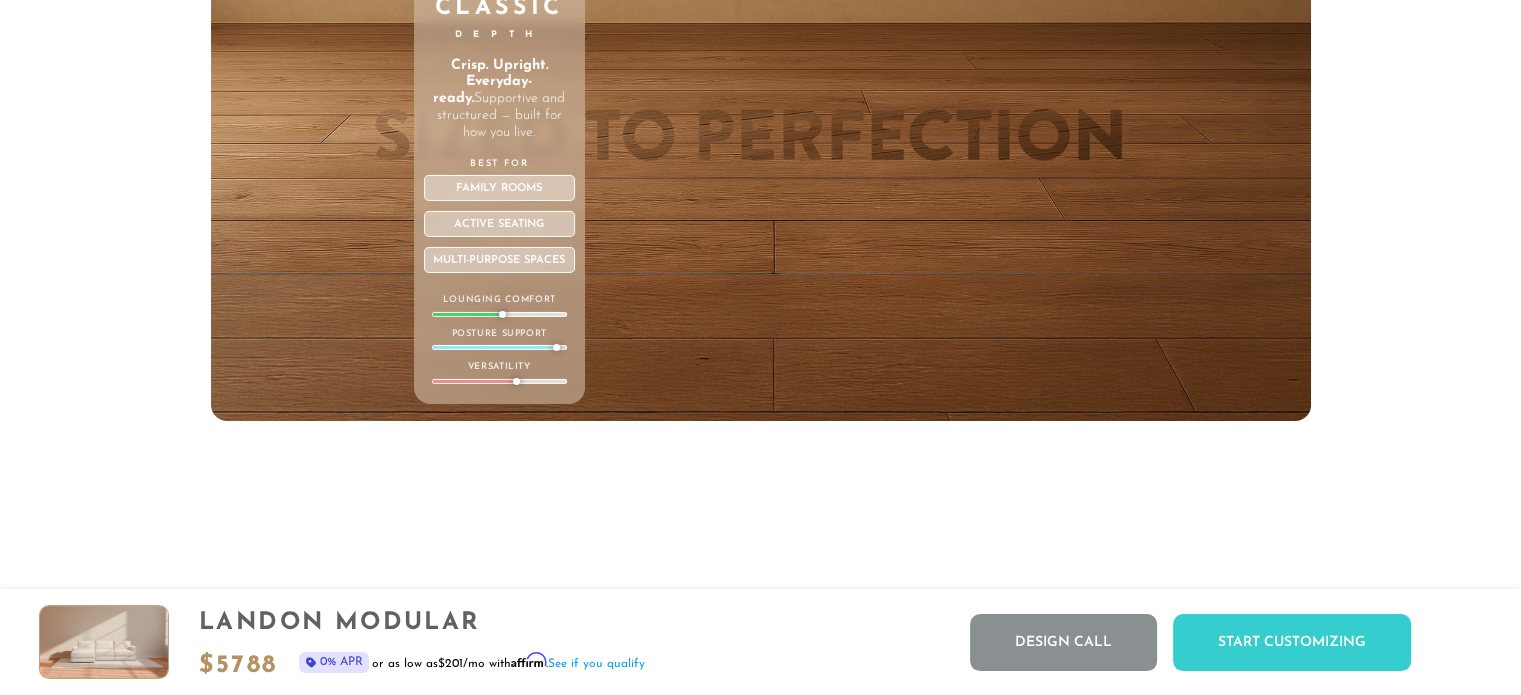 scroll, scrollTop: 7102, scrollLeft: 0, axis: vertical 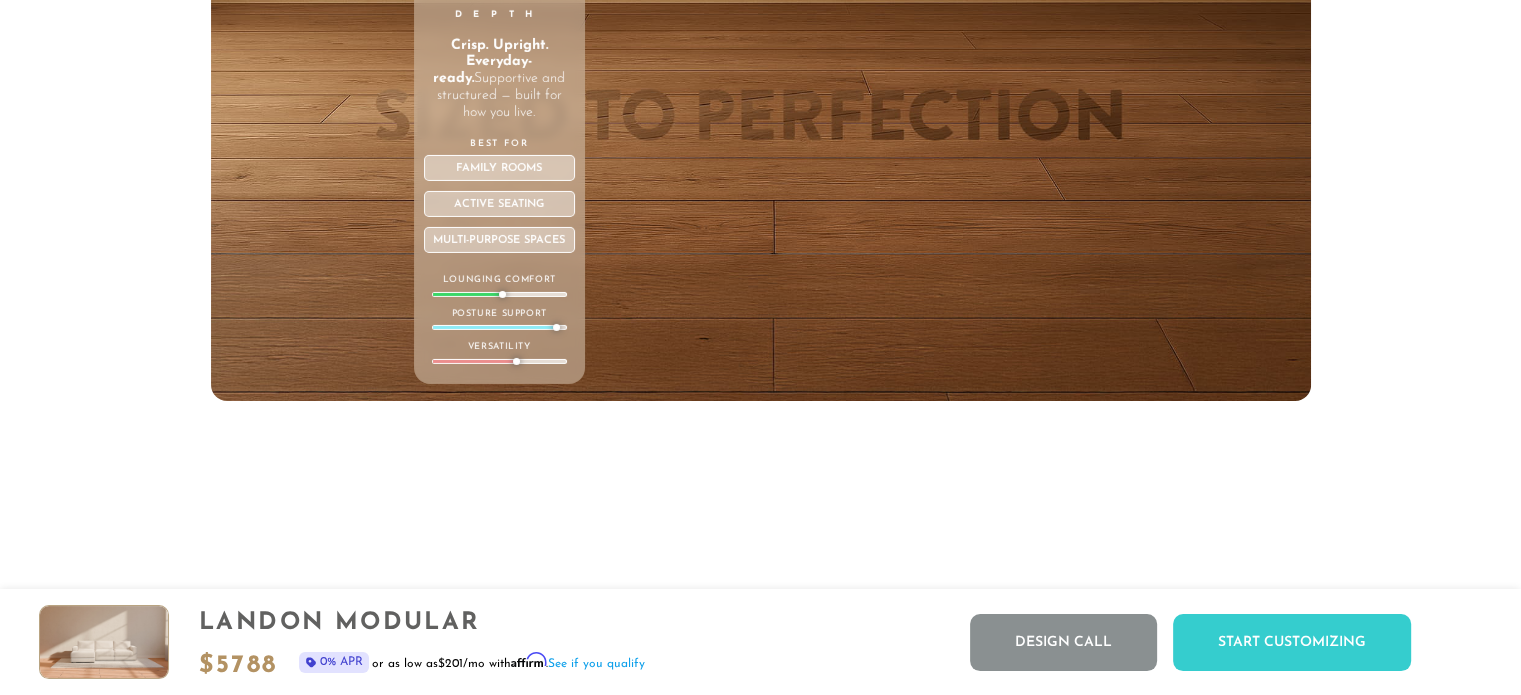 click on "Lounging Comfort" at bounding box center [499, 280] 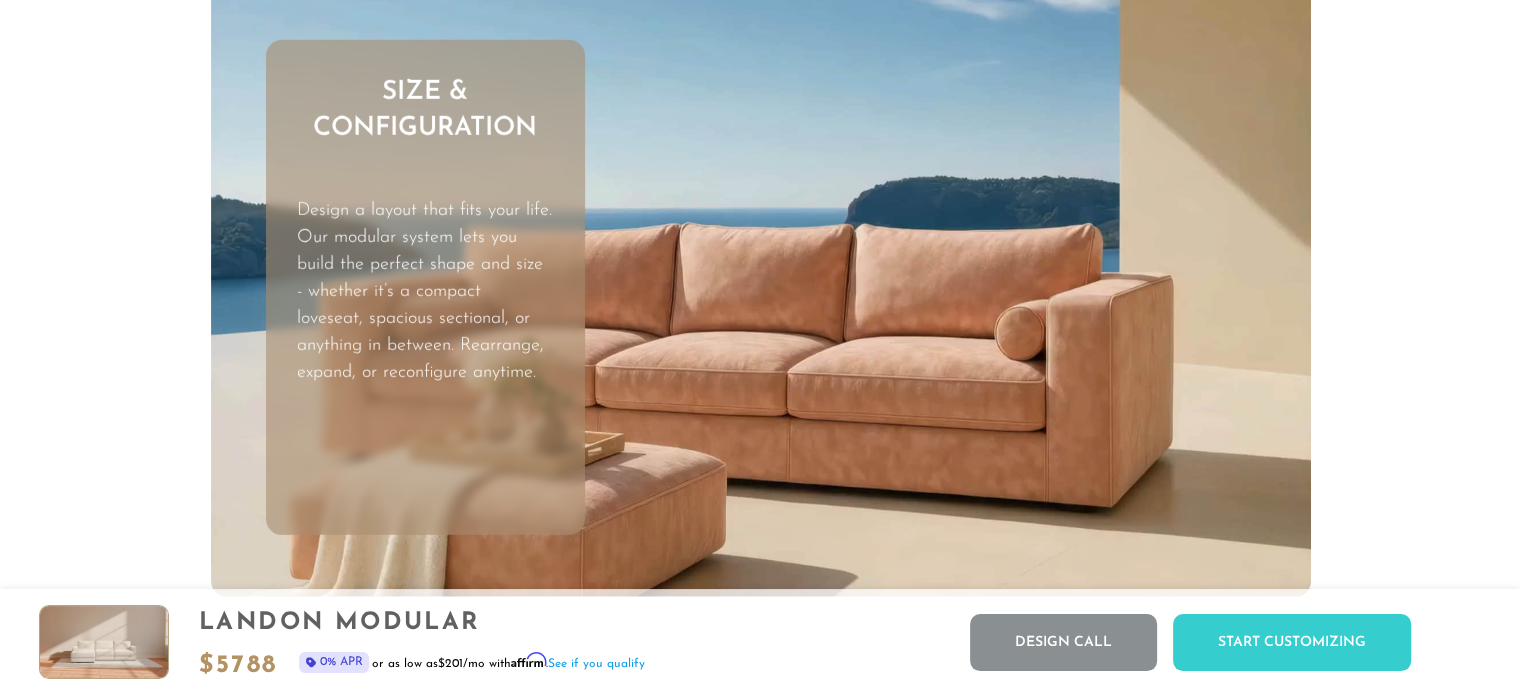 scroll, scrollTop: 5732, scrollLeft: 0, axis: vertical 